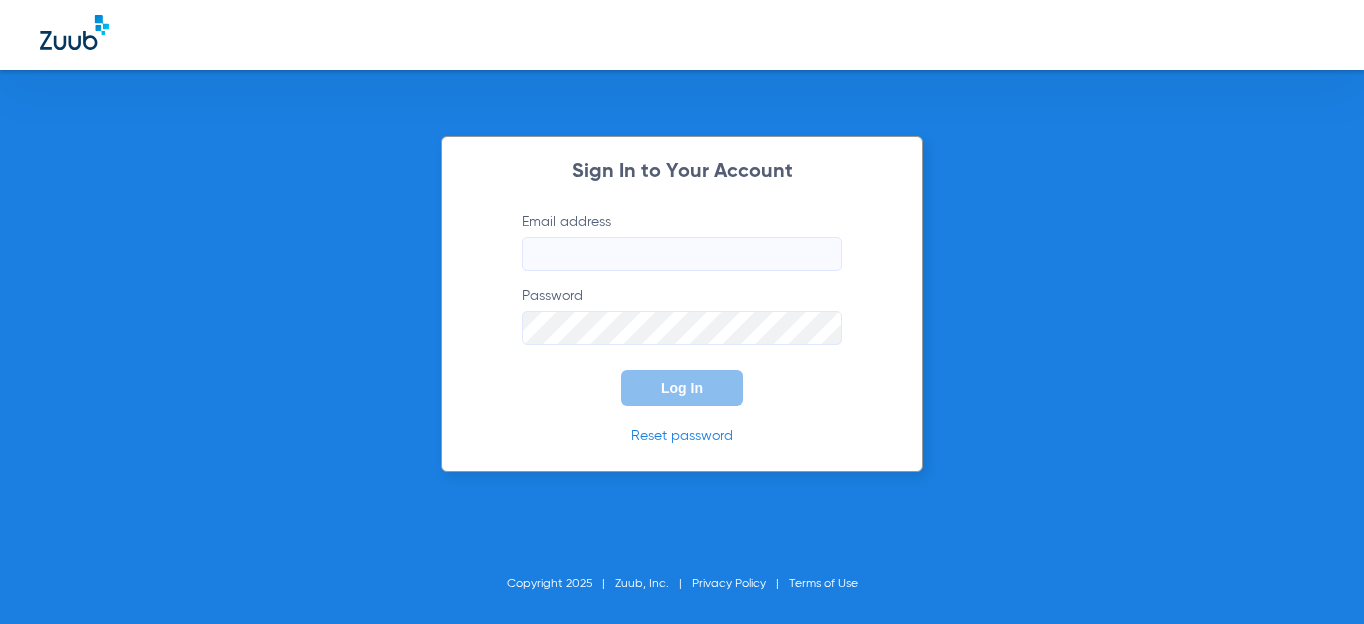 scroll, scrollTop: 0, scrollLeft: 0, axis: both 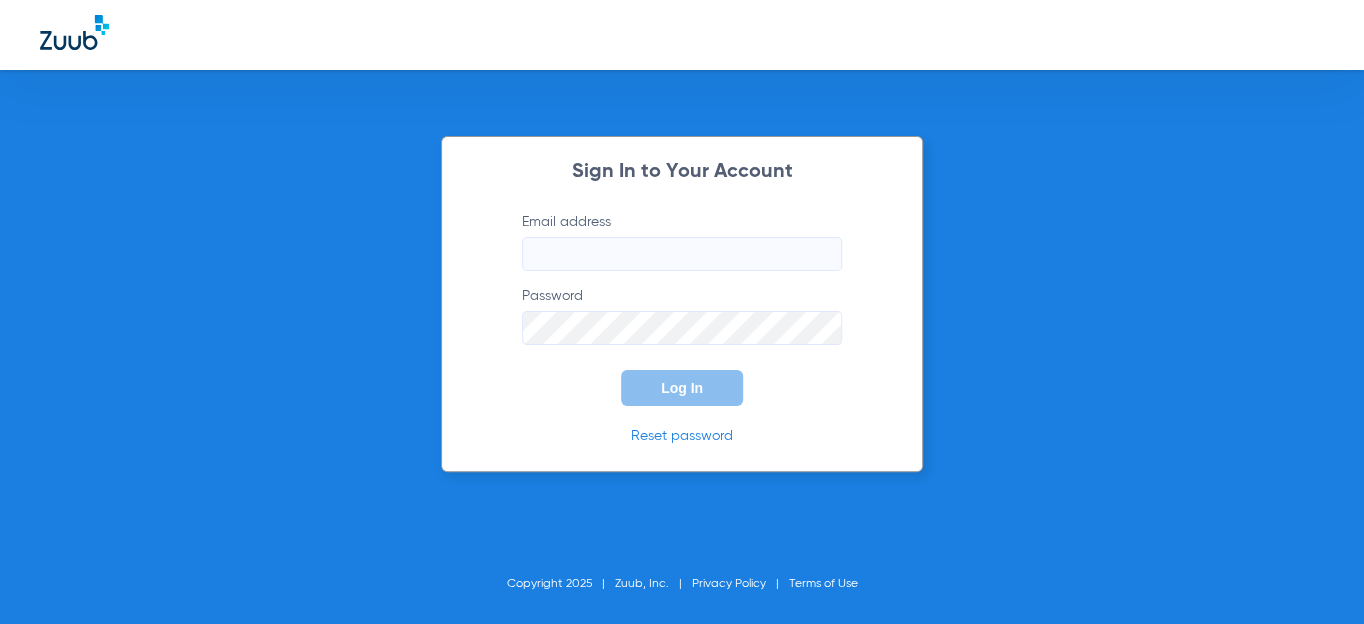 type on "[EMAIL_ADDRESS][DOMAIN_NAME]" 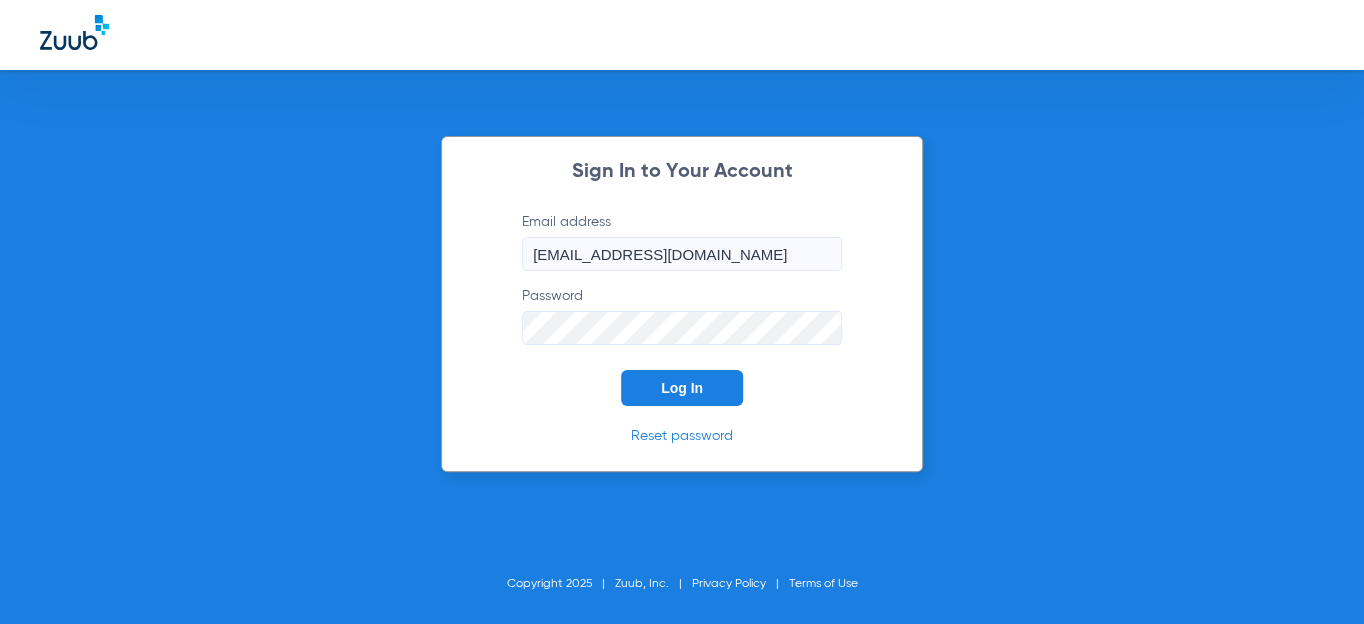 click on "Log In" 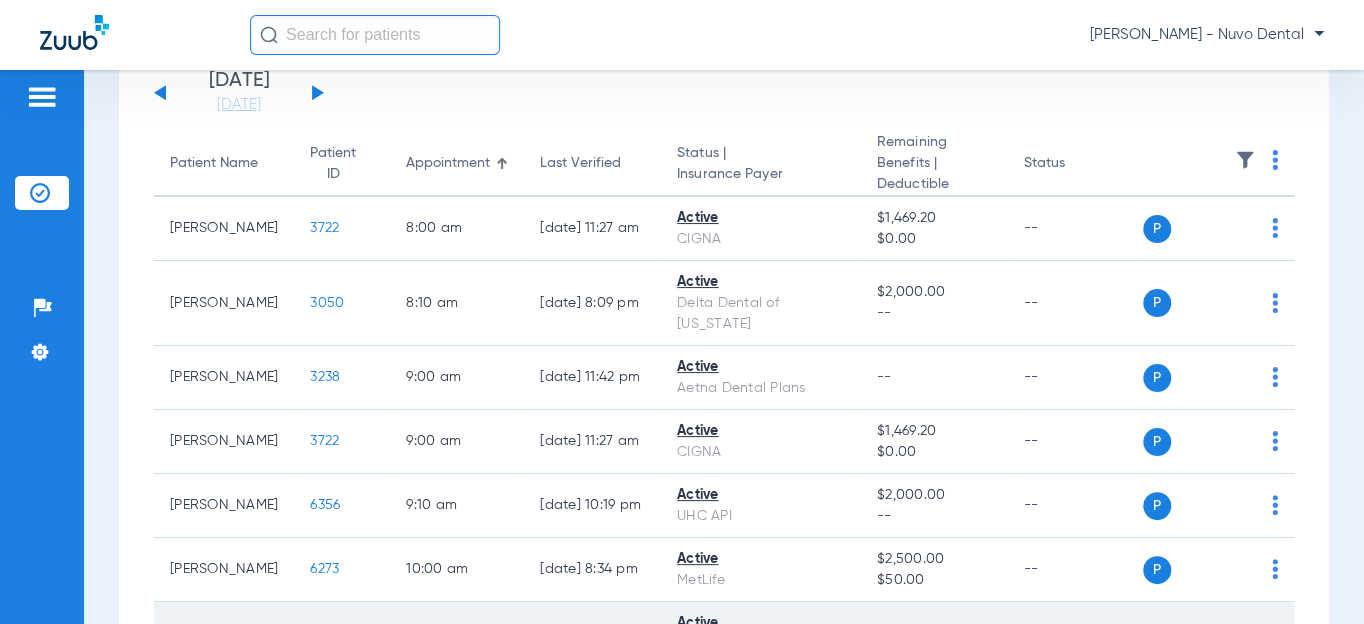 scroll, scrollTop: 0, scrollLeft: 0, axis: both 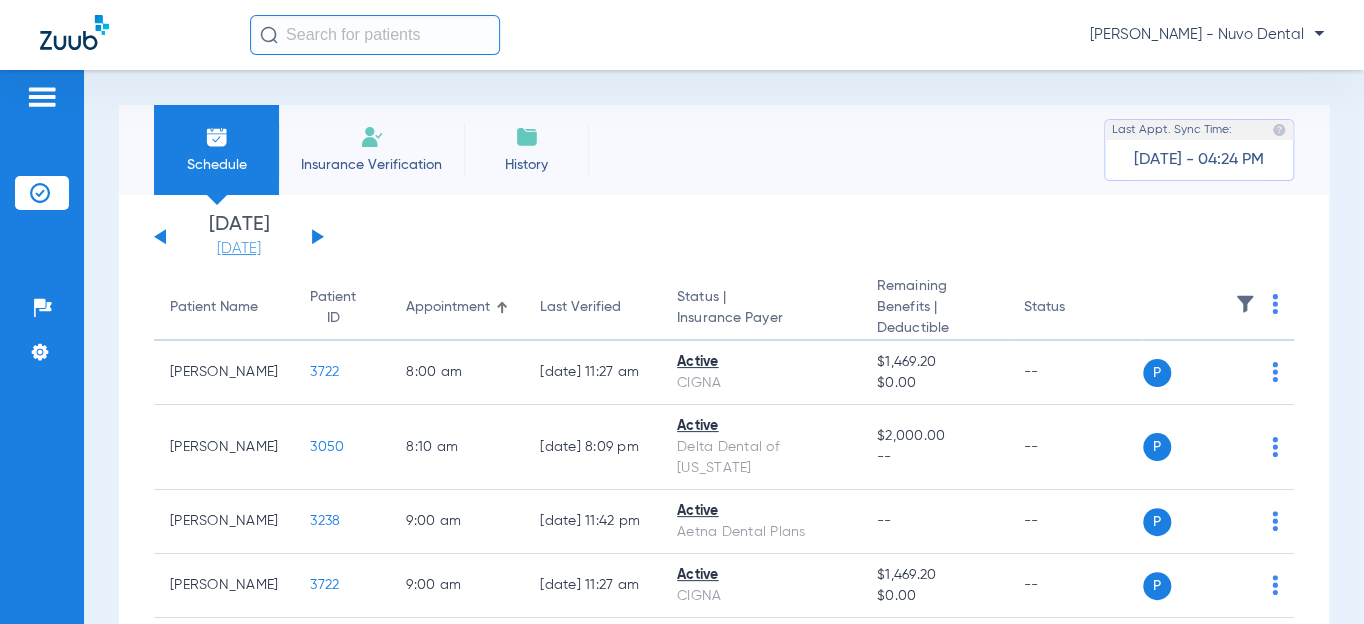 click on "[DATE]" 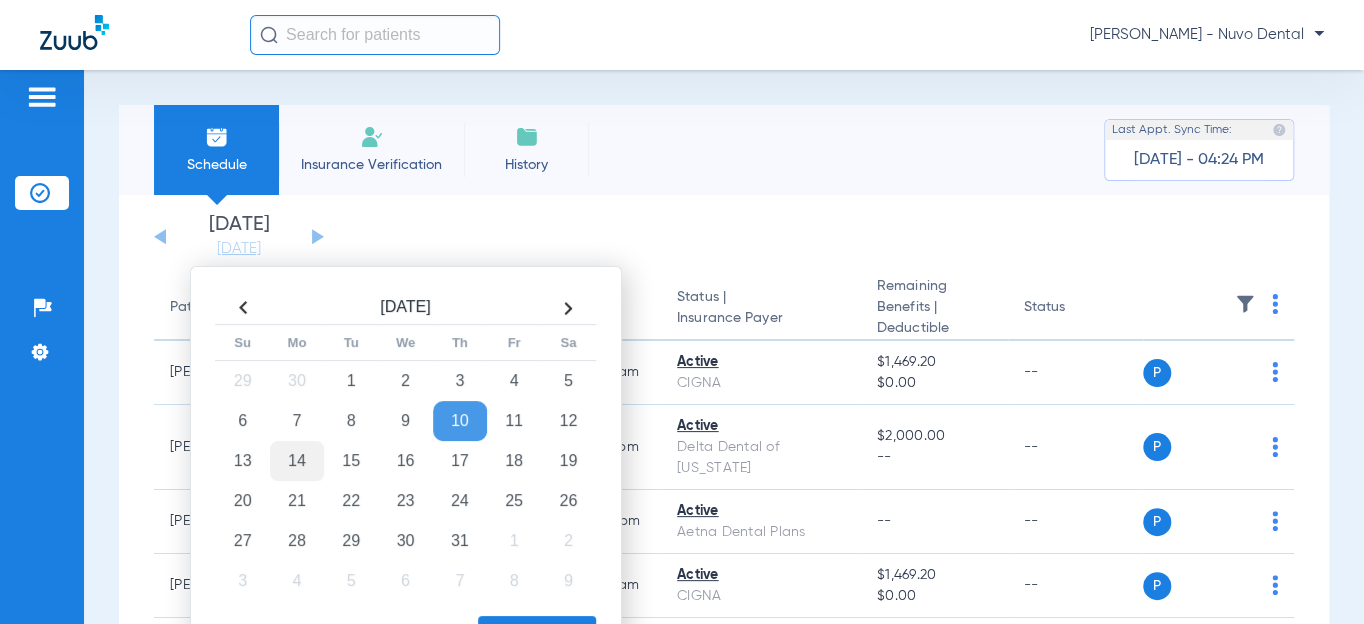 click on "14" 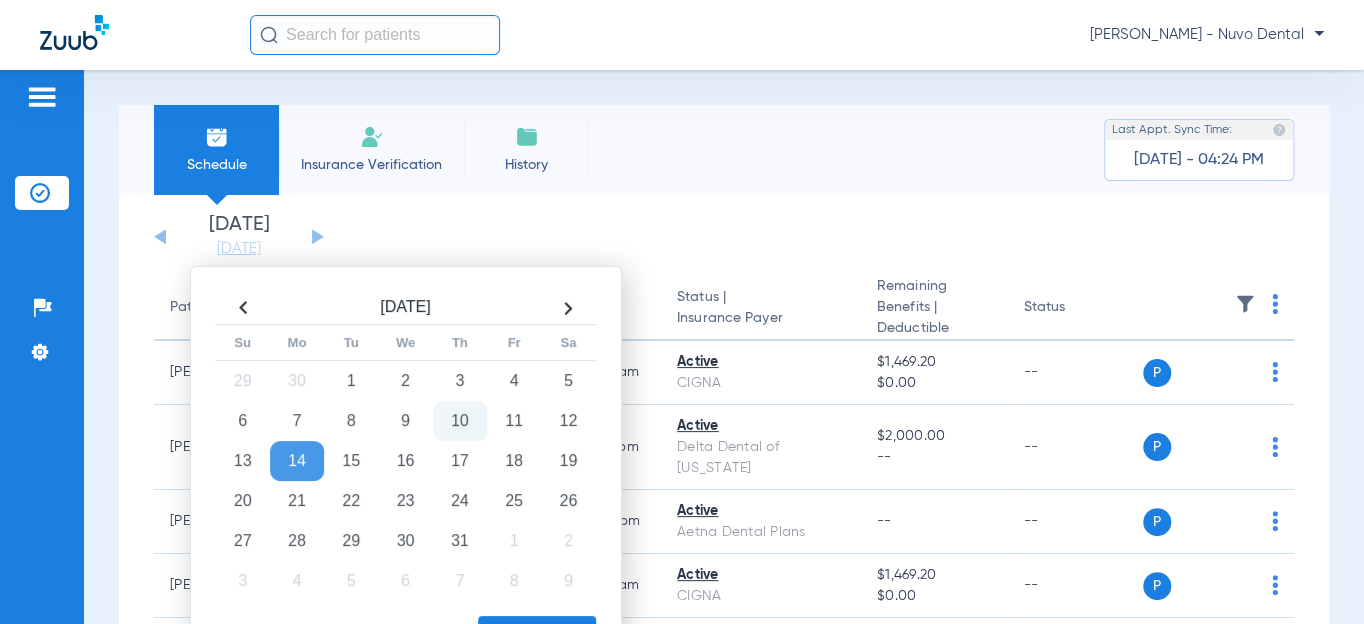 click on "Apply" 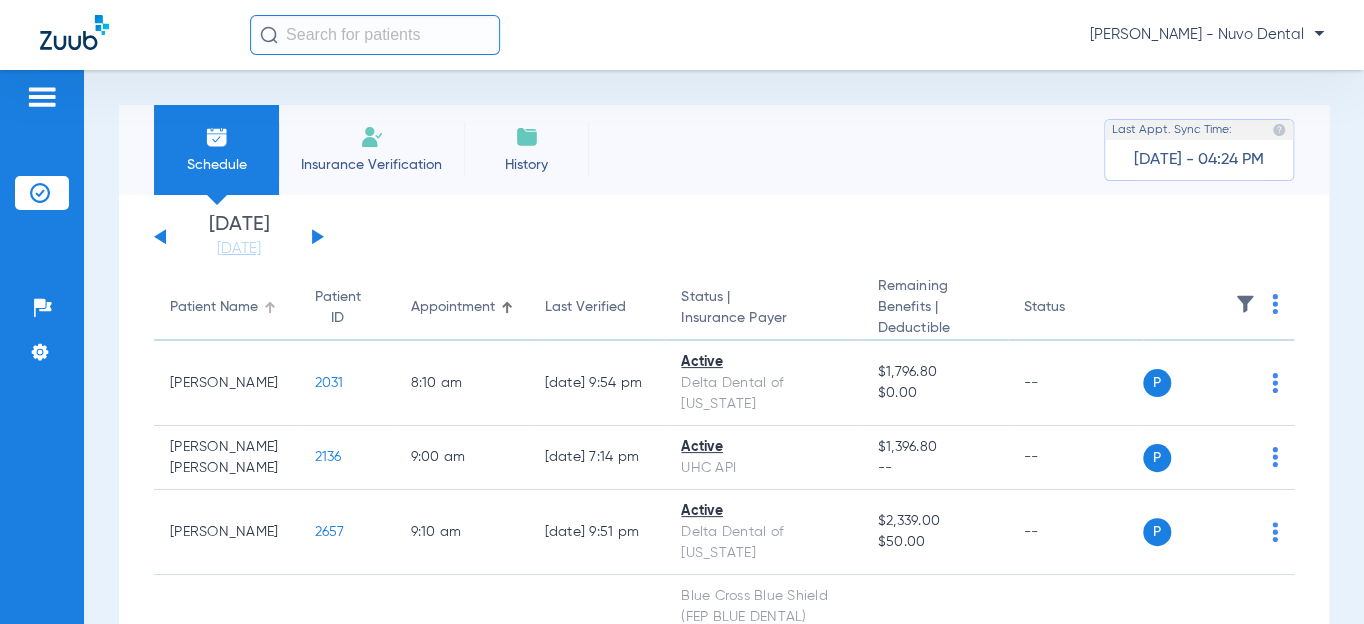 click on "Patient Name" 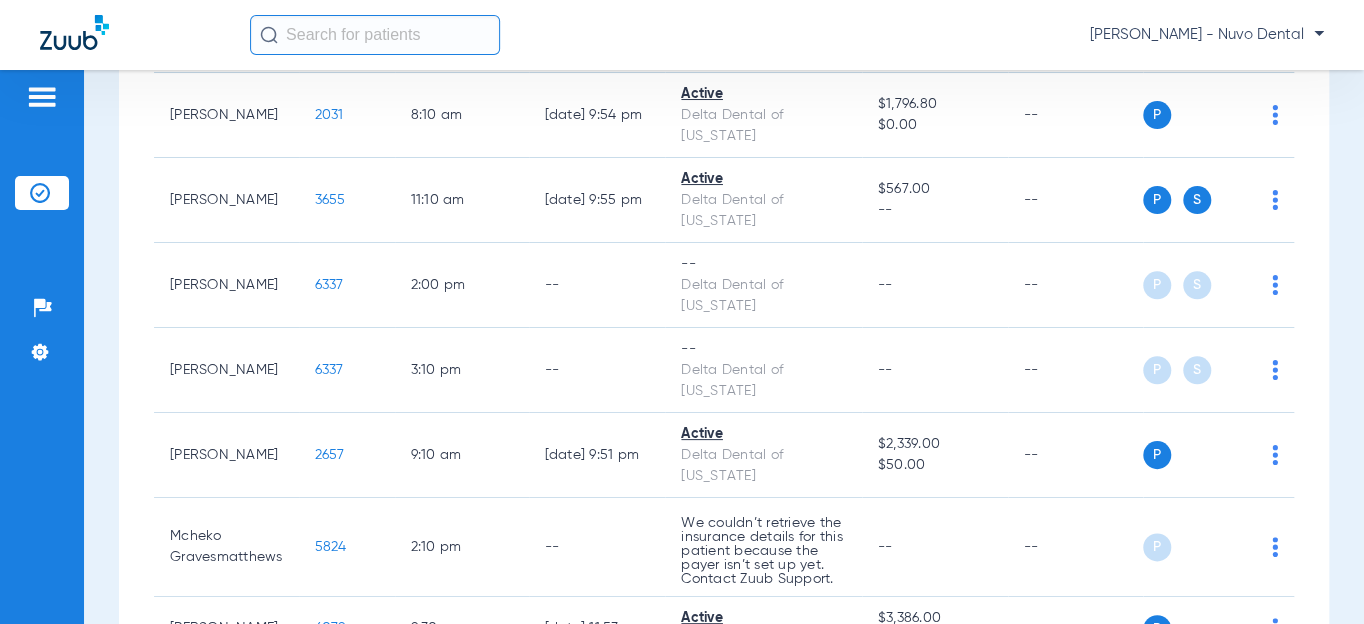 scroll, scrollTop: 1272, scrollLeft: 0, axis: vertical 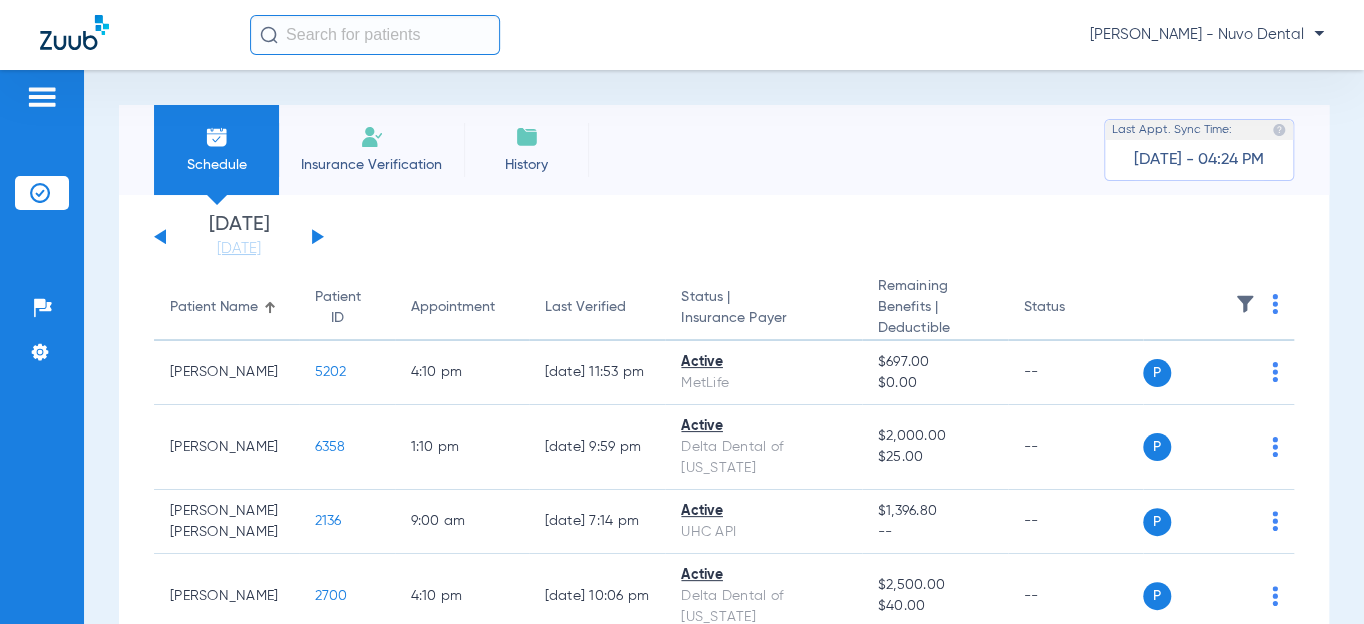 click on "[DATE]   [DATE]   [DATE]   [DATE]   [DATE]   [DATE]   [DATE]   [DATE]   [DATE]   [DATE]   [DATE]   [DATE]   [DATE]   [DATE]   [DATE]   [DATE]   [DATE]   [DATE]   [DATE]   [DATE]   [DATE]   [DATE]   [DATE]   [DATE]   [DATE]   [DATE]   [DATE]   [DATE]   [DATE]   [DATE]   [DATE]   [DATE]   [DATE]   [DATE]   [DATE]   [DATE]   [DATE]   [DATE]   [DATE]   [DATE]   [DATE]   [DATE]   [DATE]   [DATE]  Su 1" 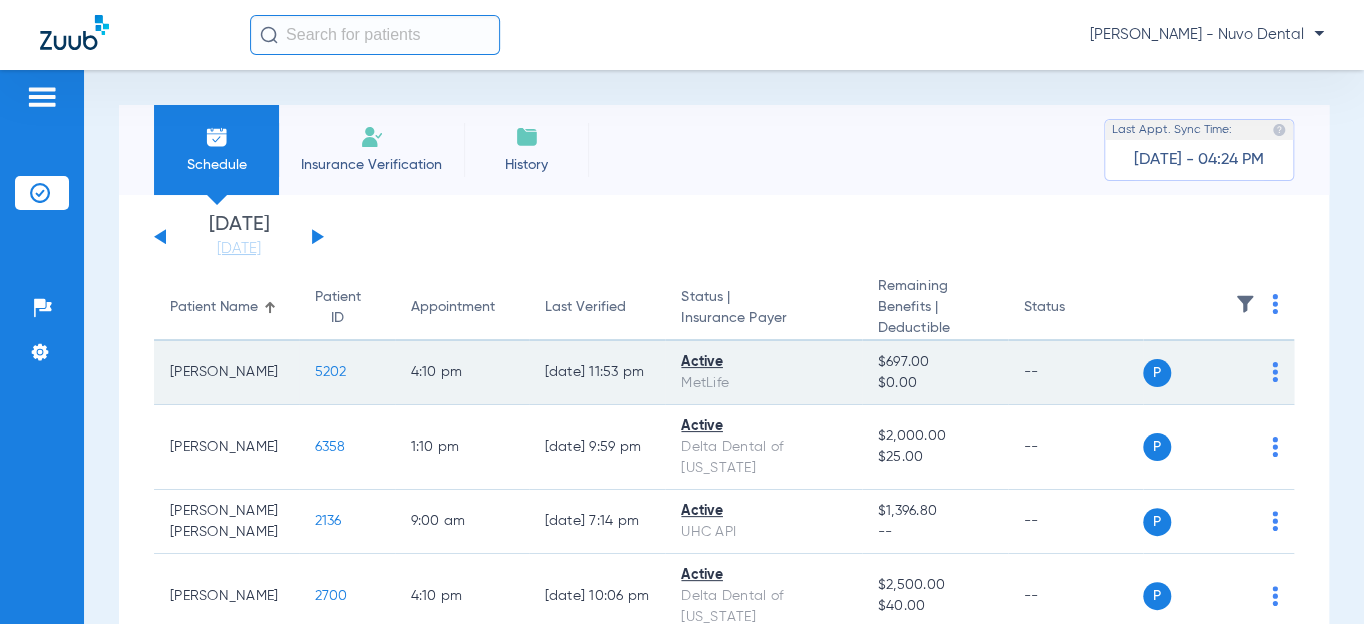 click on "5202" 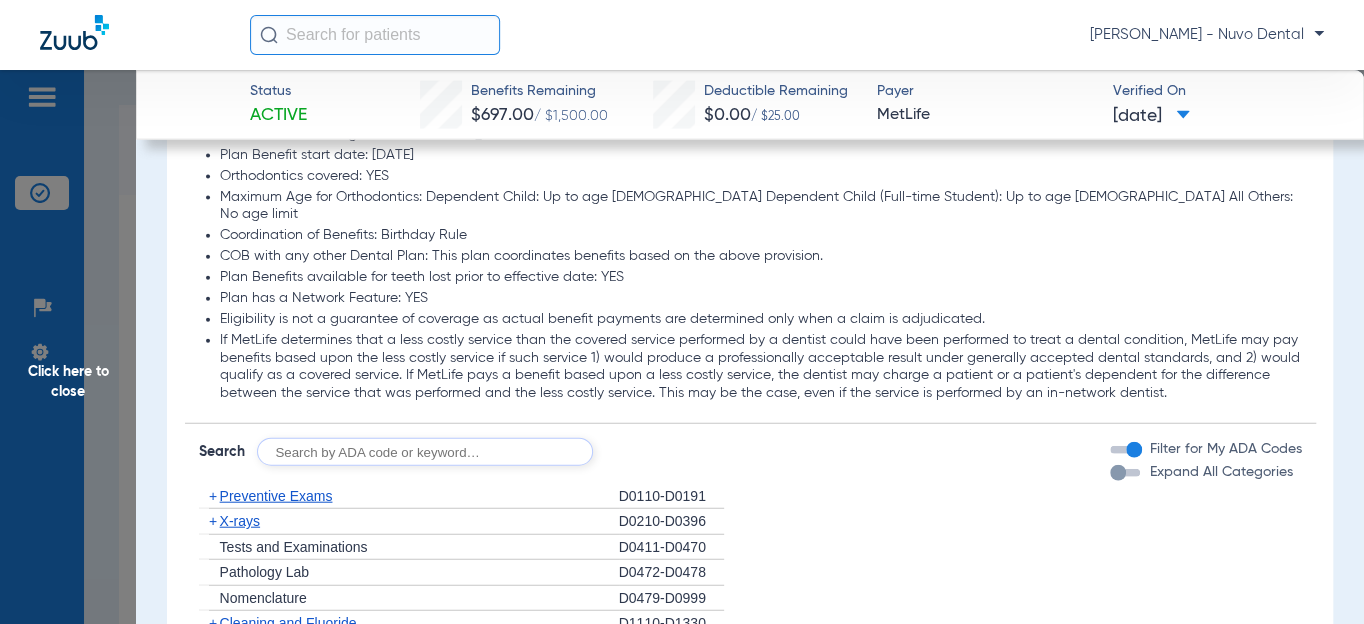 scroll, scrollTop: 2363, scrollLeft: 0, axis: vertical 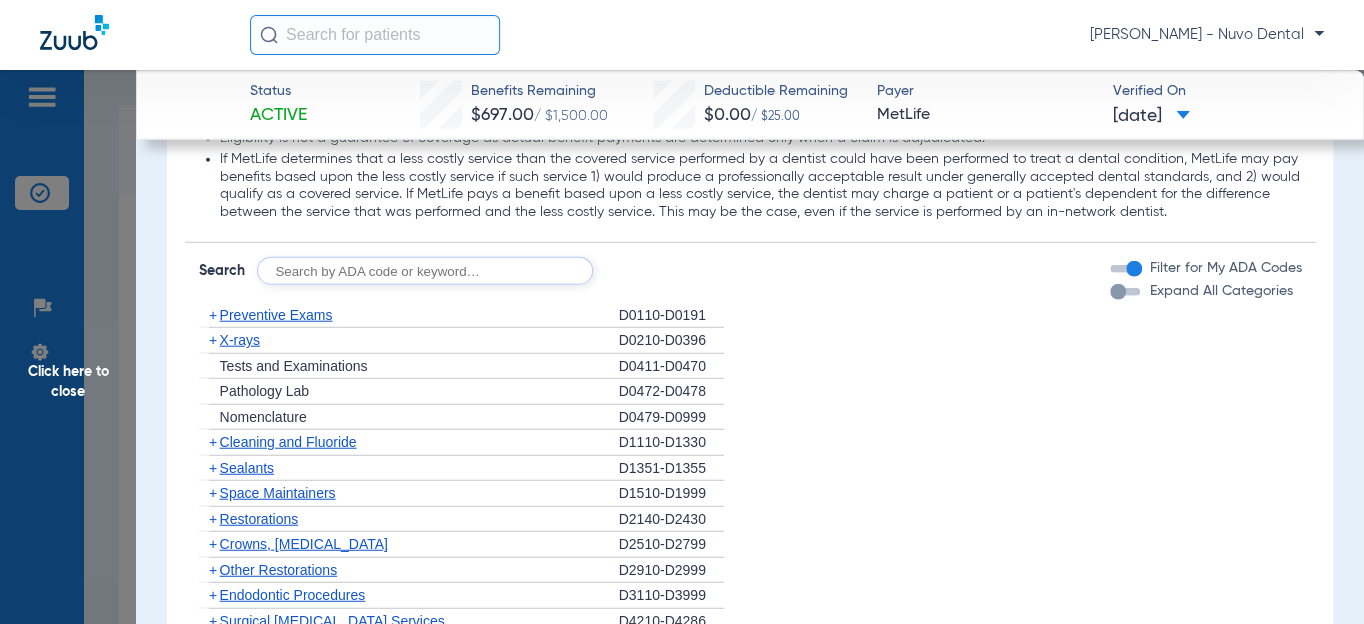 click 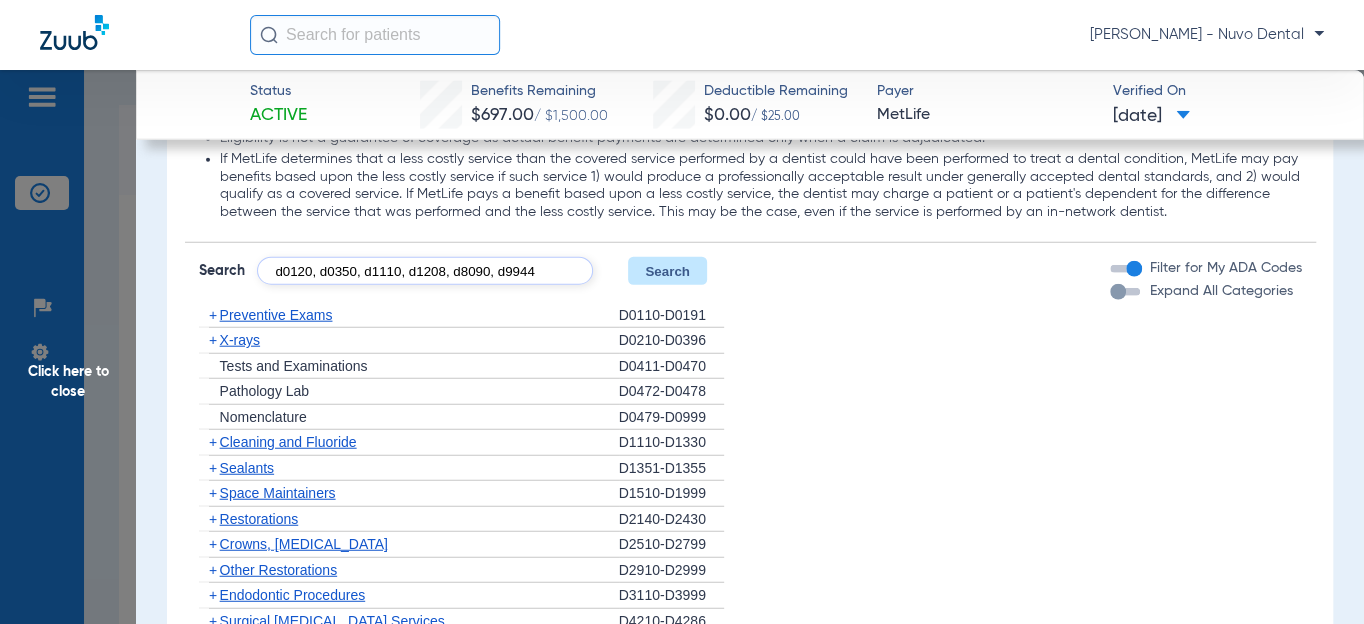 scroll, scrollTop: 0, scrollLeft: 34, axis: horizontal 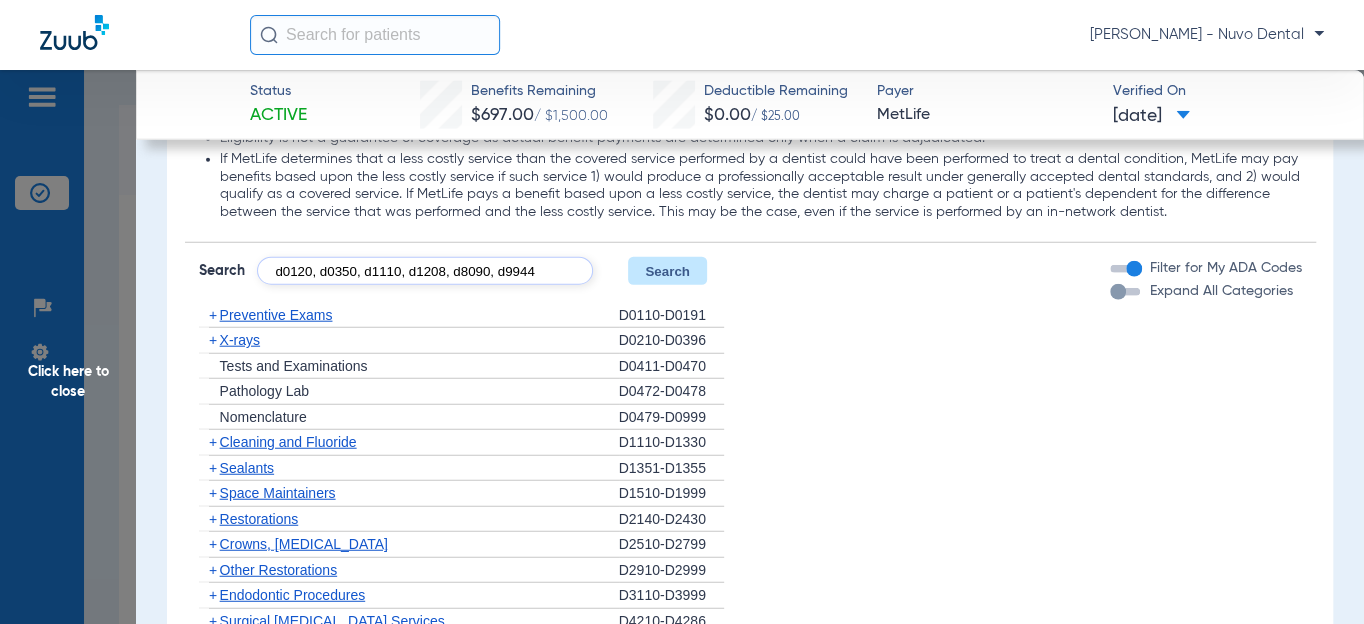type on "d0120, d0350, d1110, d1208, d8090, d9944" 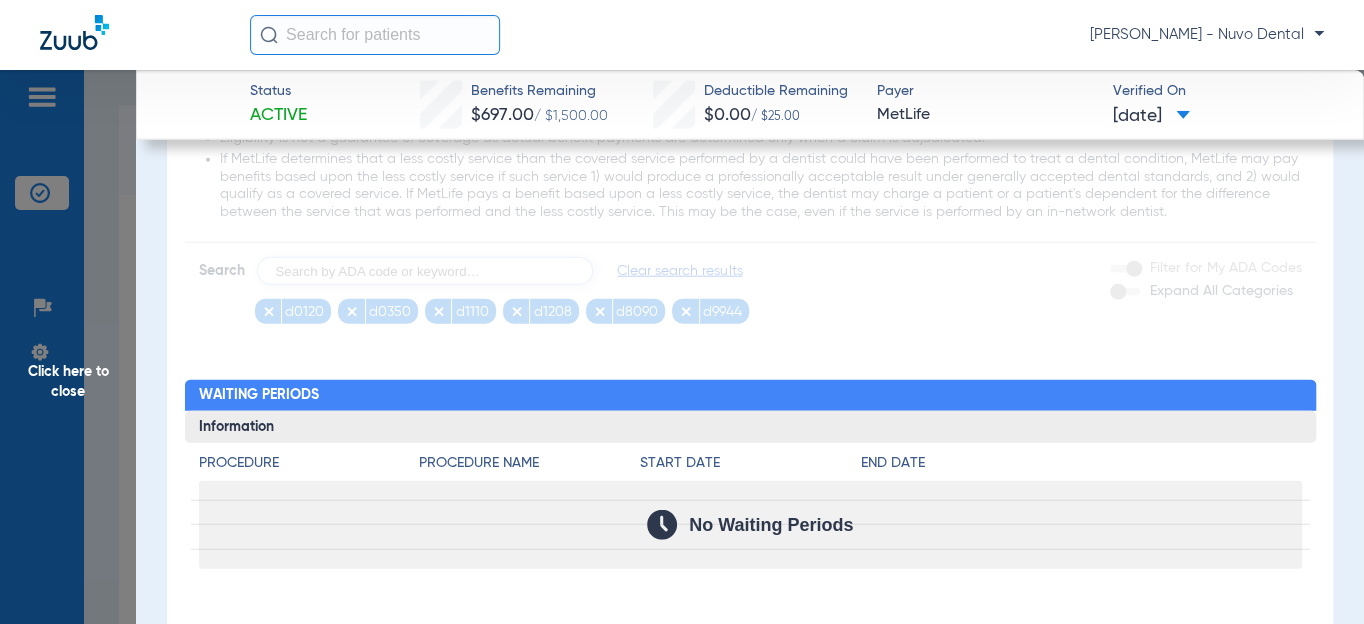 scroll, scrollTop: 0, scrollLeft: 0, axis: both 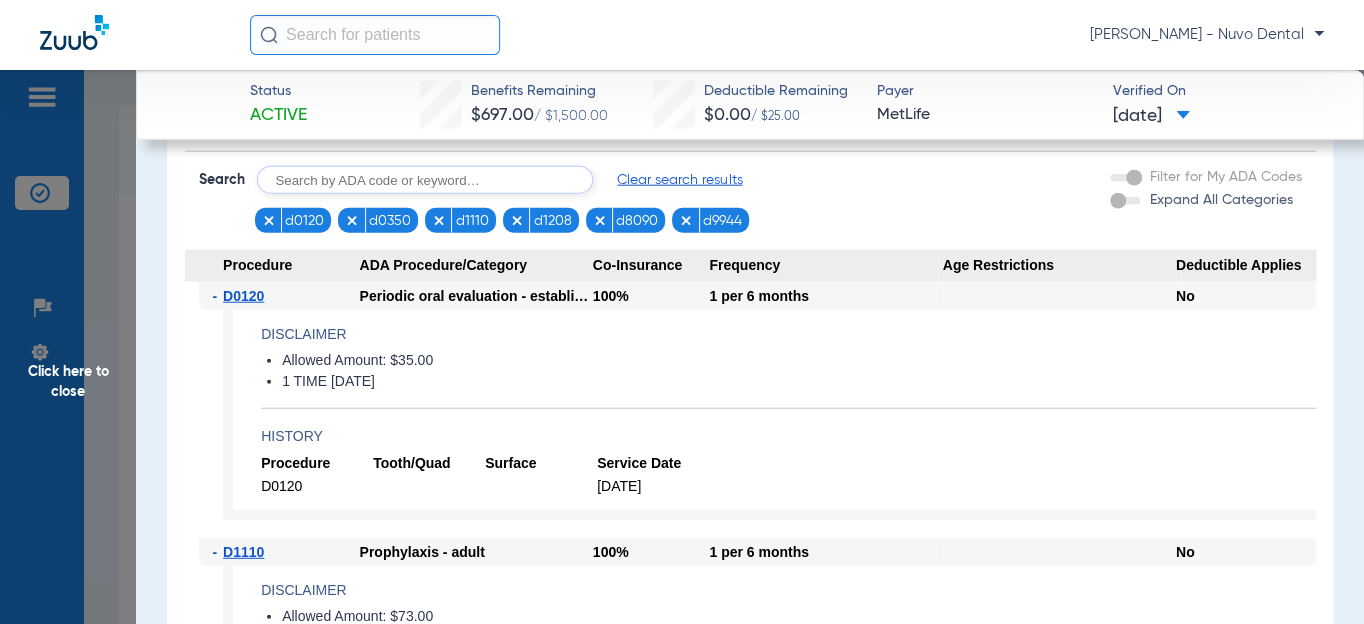 click on "Disclaimer Allowed Amount: $35.00 1 TIME [DATE] History Procedure Tooth/Quad Surface Service Date D0120 [DATE]" 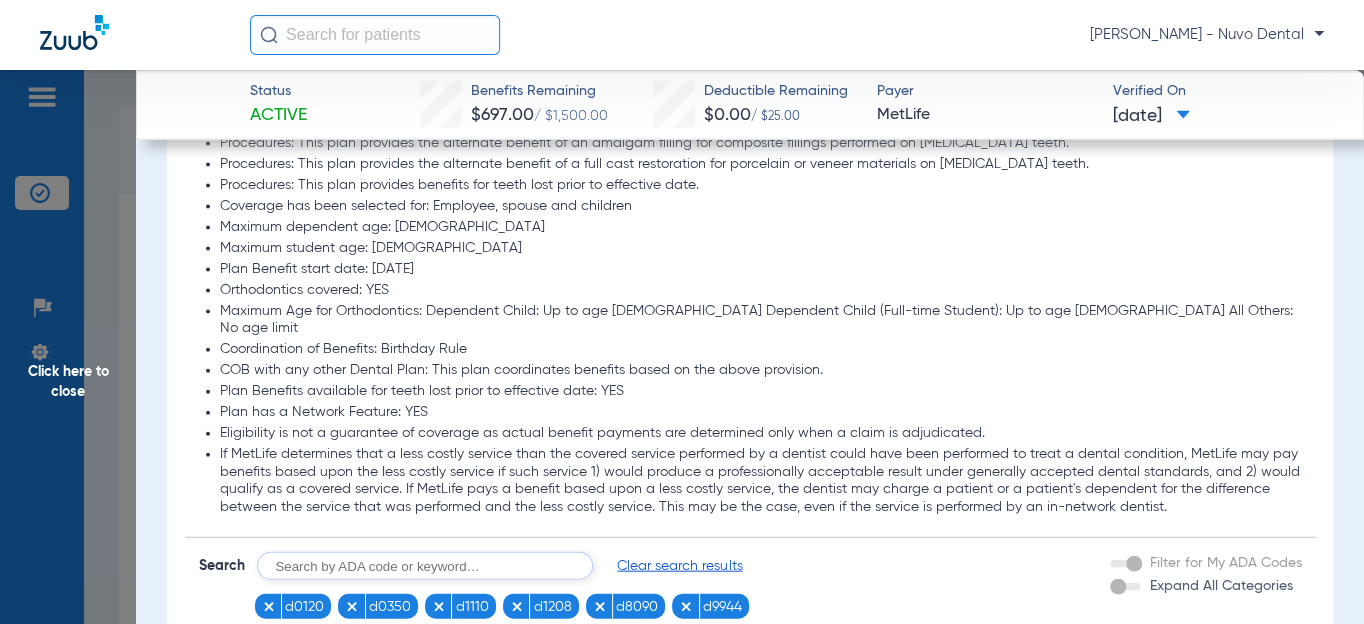 scroll, scrollTop: 2000, scrollLeft: 0, axis: vertical 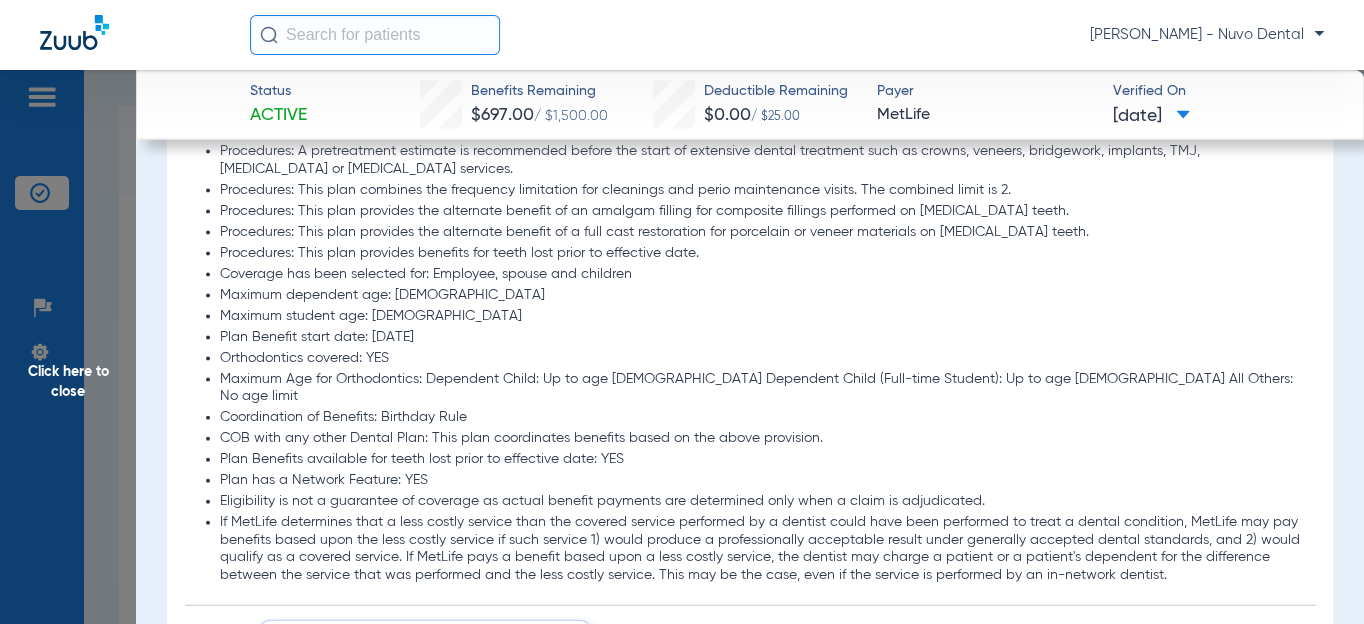 click on "Plan Benefit start date: [DATE]" 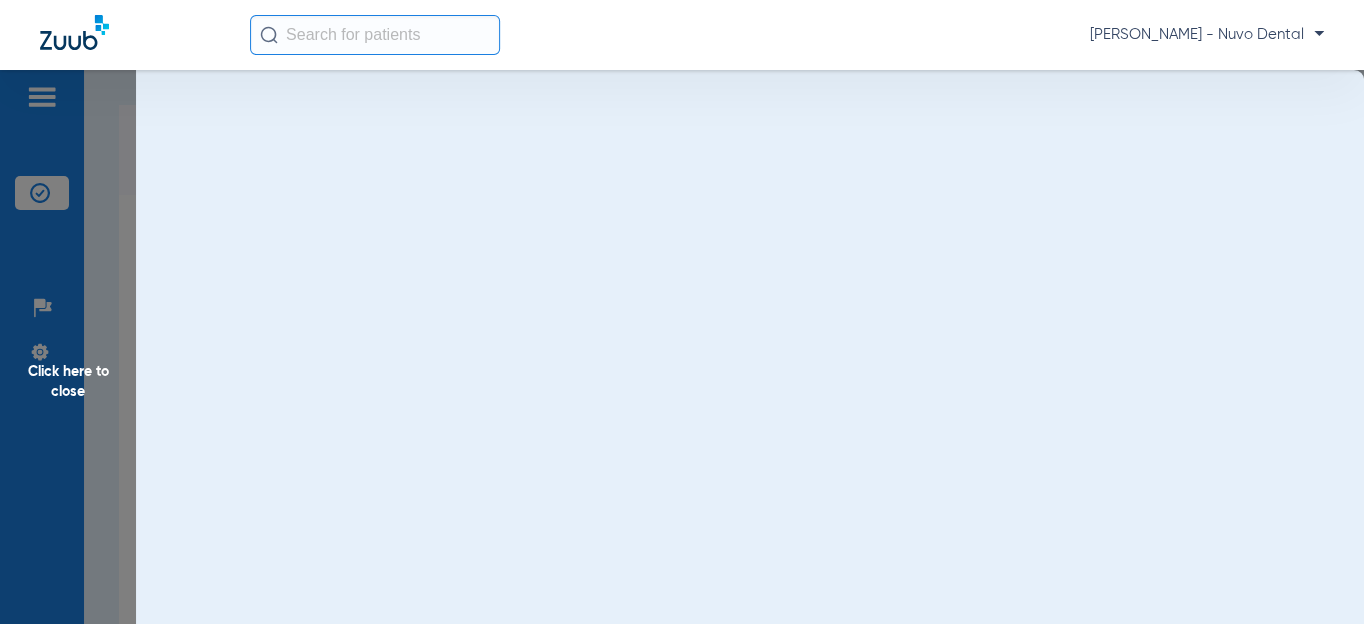 scroll, scrollTop: 0, scrollLeft: 0, axis: both 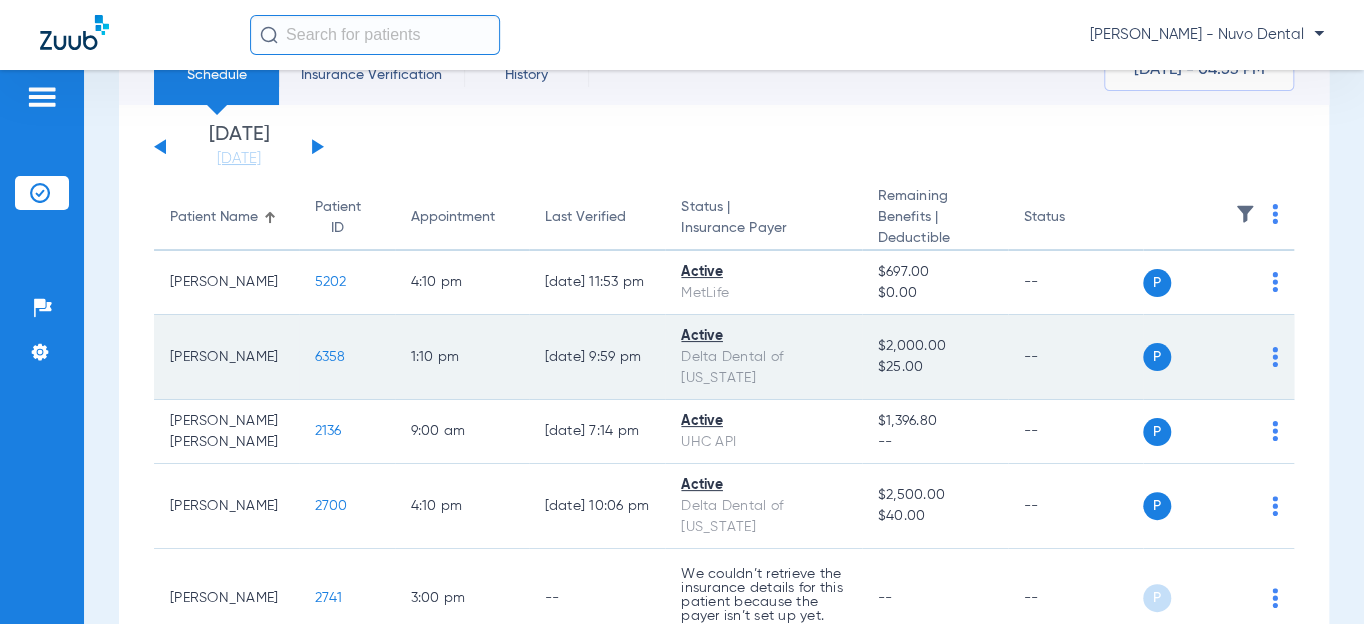click on "6358" 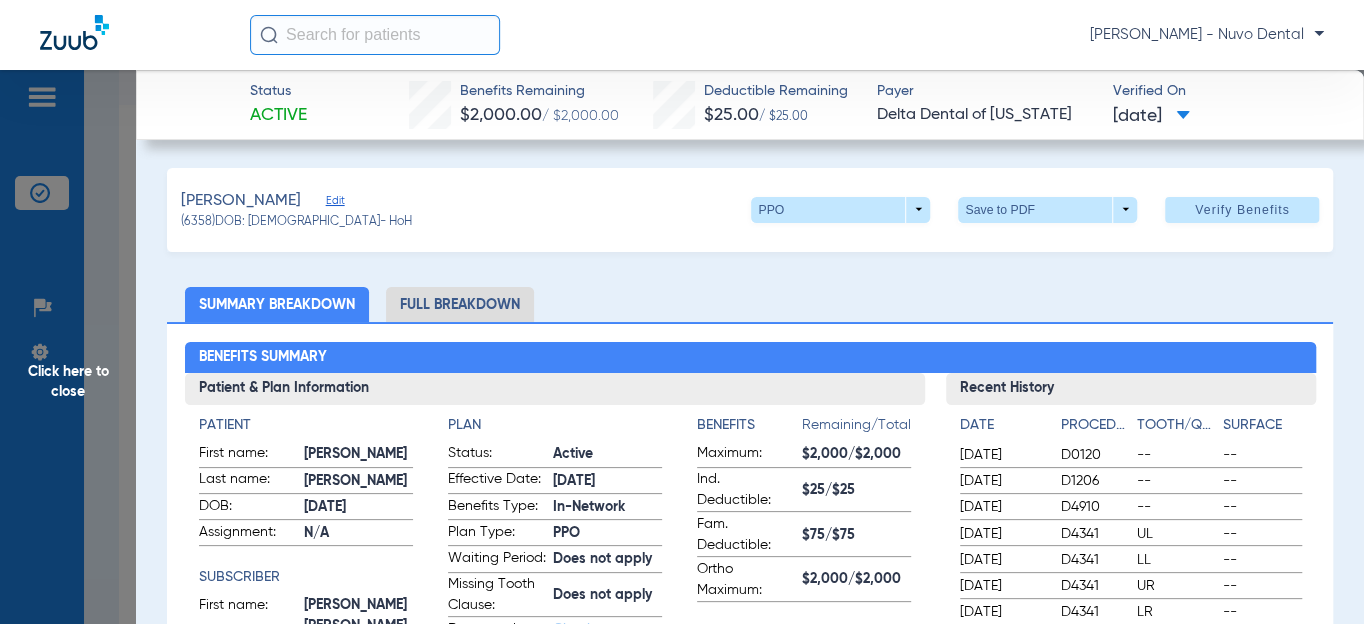 click on "[PERSON_NAME]   Edit   (6358)   DOB: [DEMOGRAPHIC_DATA]   - HoH   PPO  arrow_drop_down  Save to PDF  arrow_drop_down  Verify Benefits" 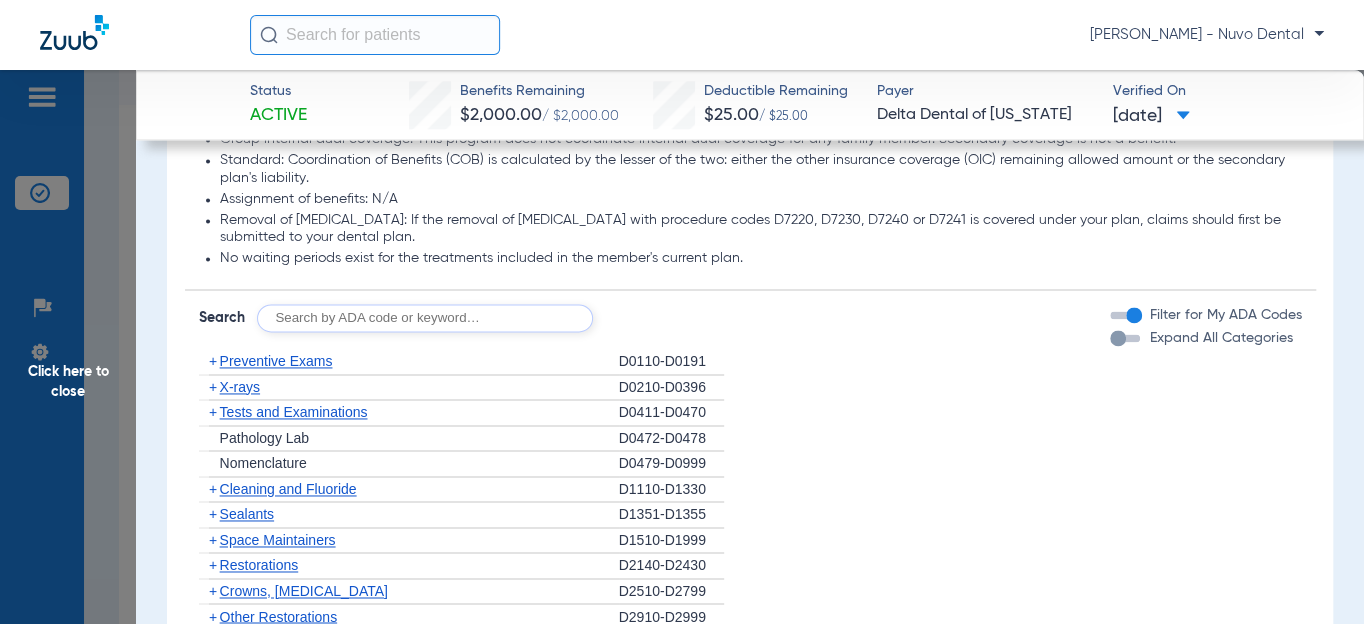 scroll, scrollTop: 1454, scrollLeft: 0, axis: vertical 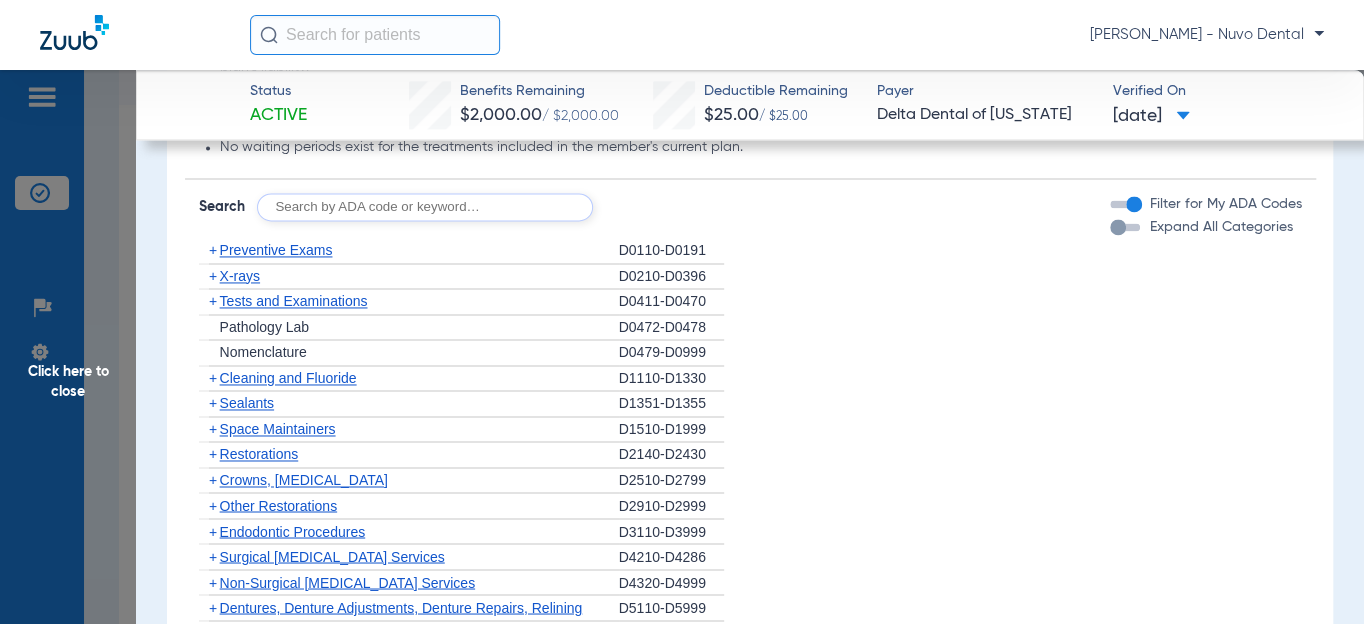 click 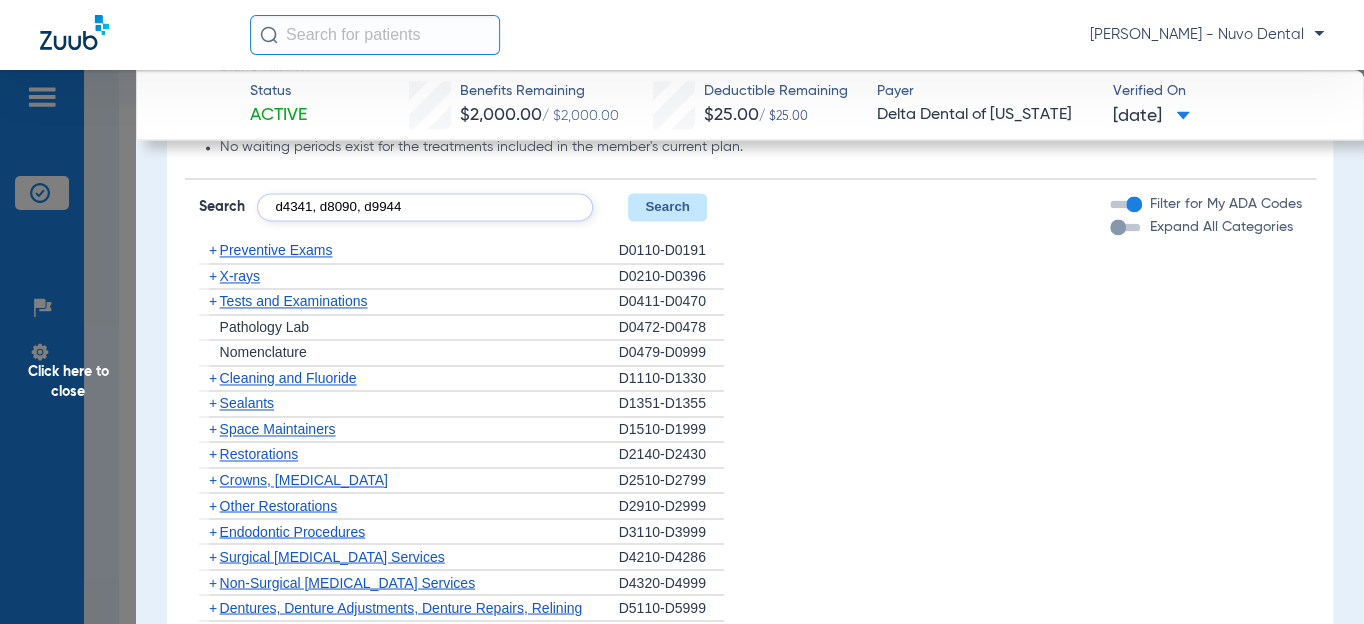 type on "d4341, d8090, d9944" 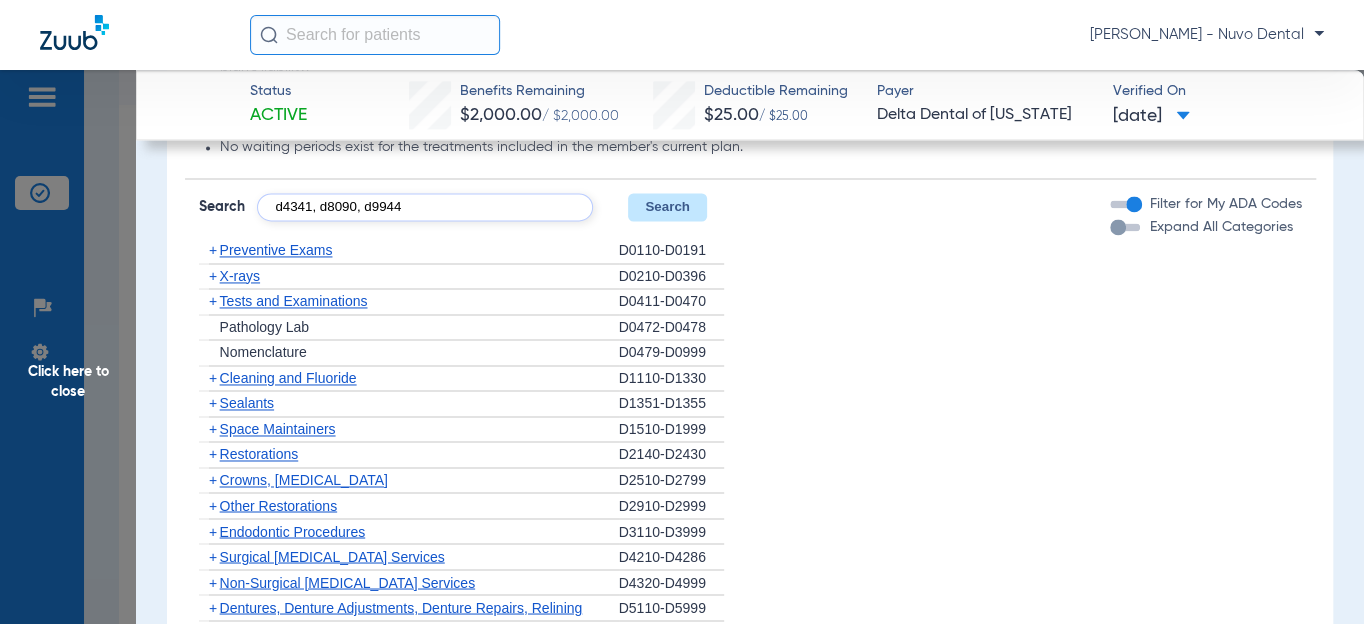 click on "Search" 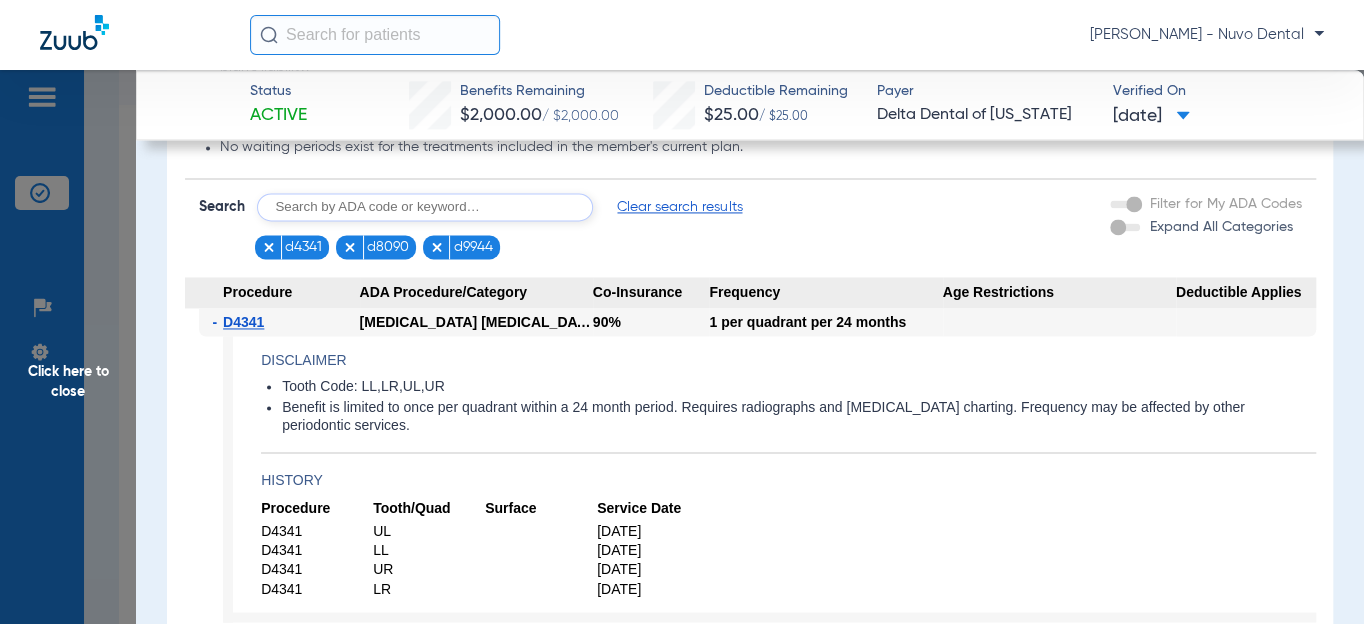 click on "Procedure" 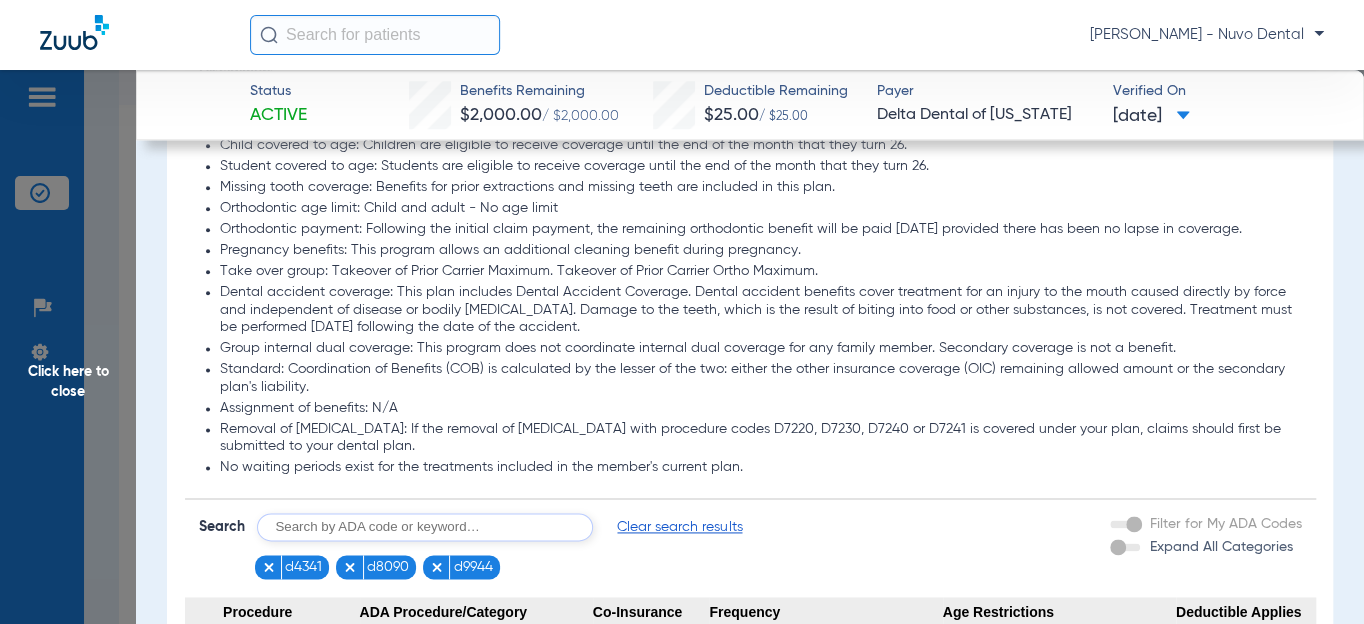 scroll, scrollTop: 1090, scrollLeft: 0, axis: vertical 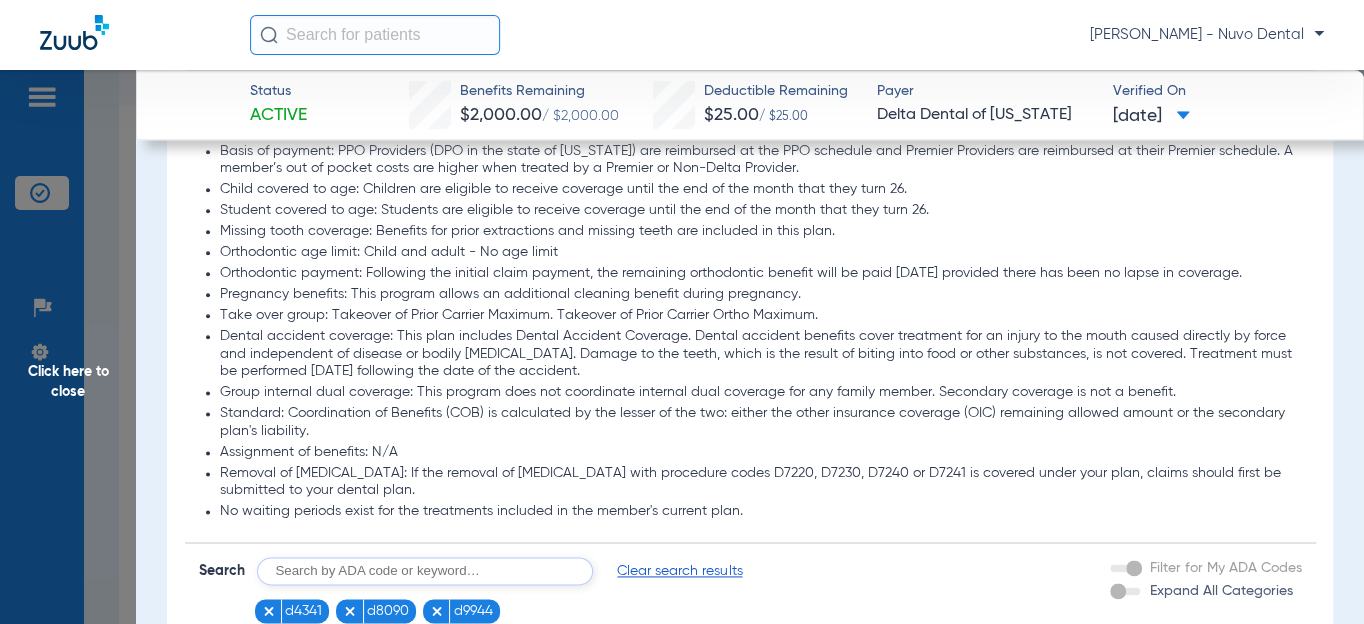 click on "Orthodontic age limit: Child and adult - No age limit" 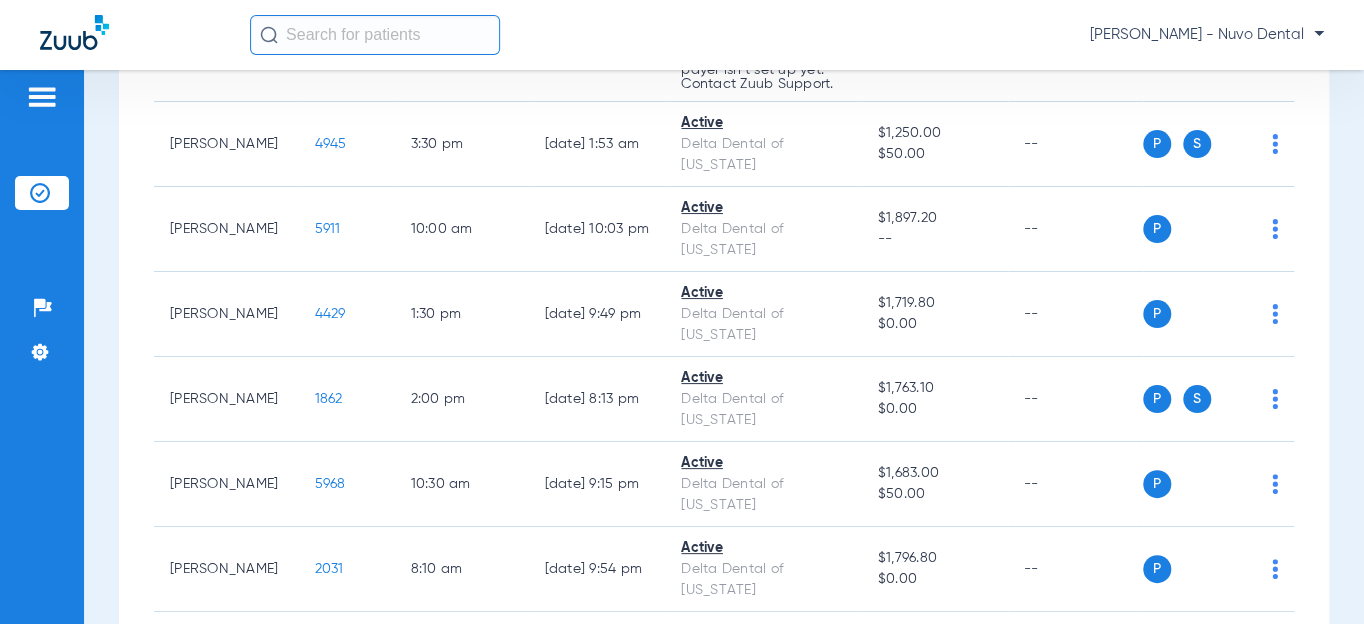 scroll, scrollTop: 818, scrollLeft: 0, axis: vertical 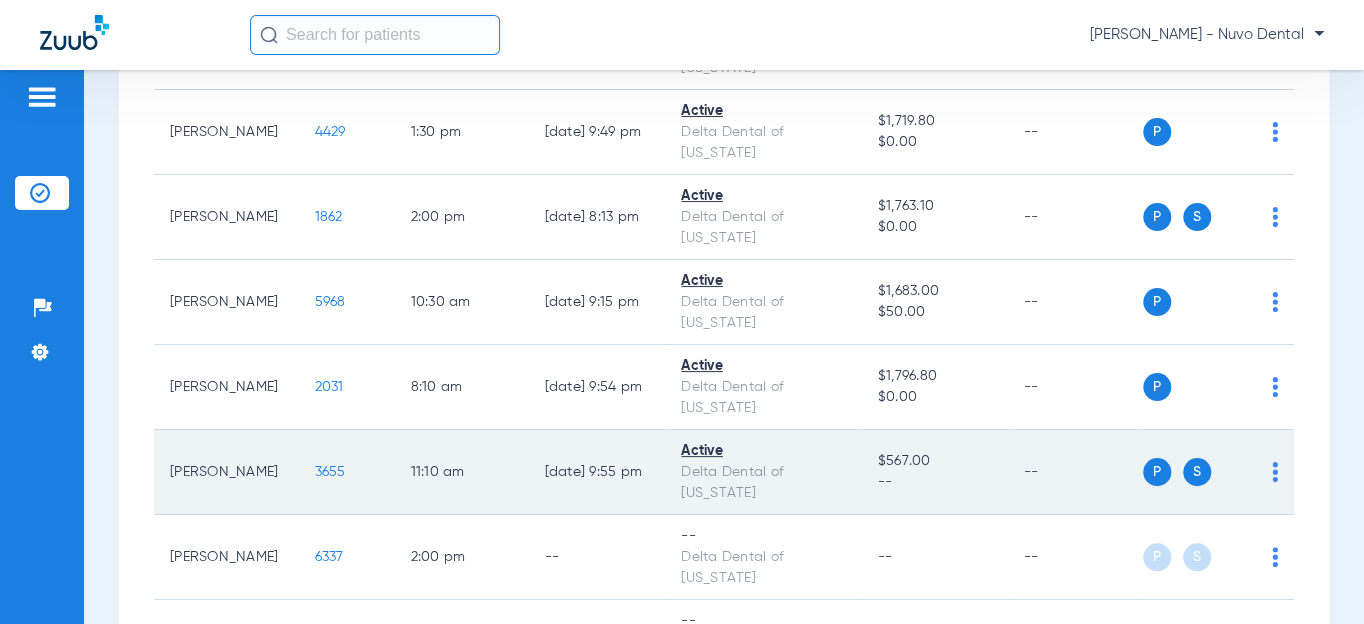 click on "3655" 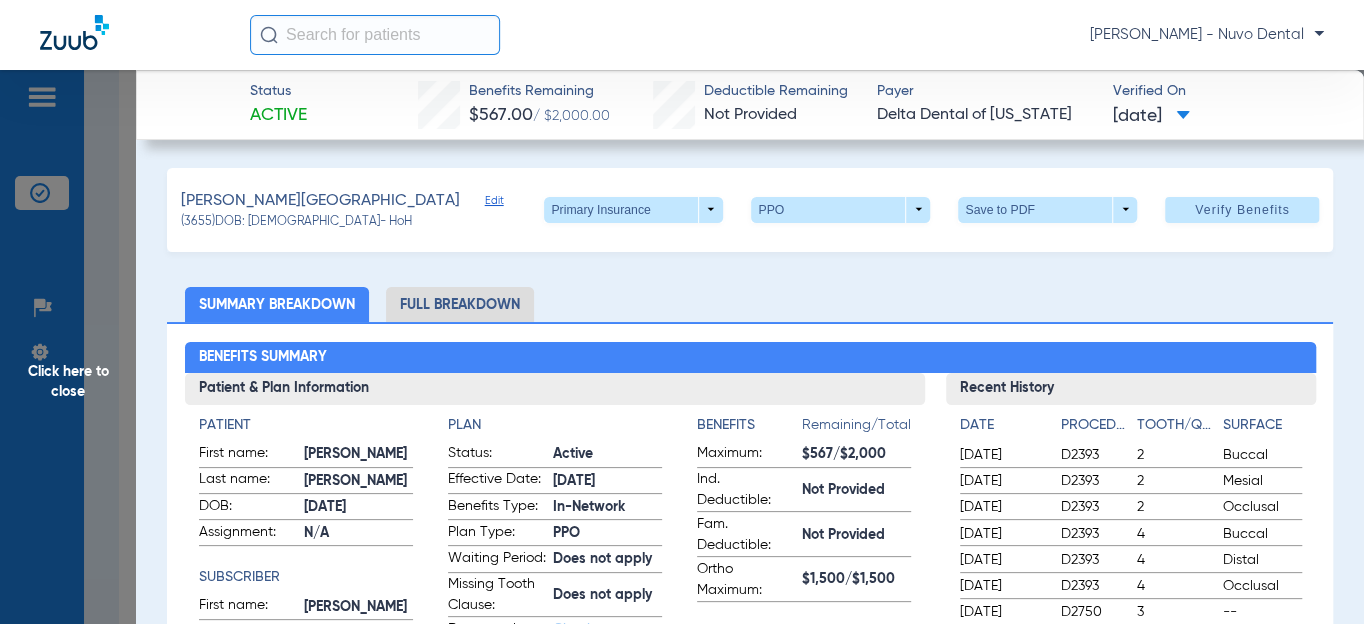 click on "DOB:" 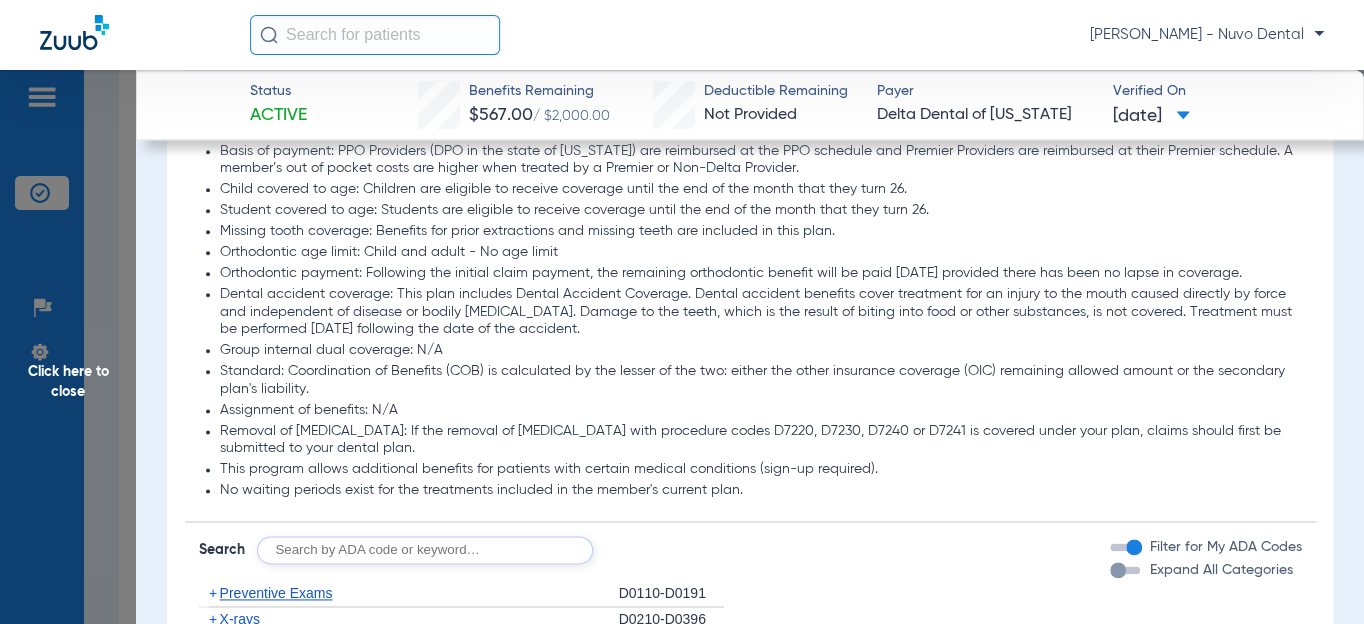 scroll, scrollTop: 1272, scrollLeft: 0, axis: vertical 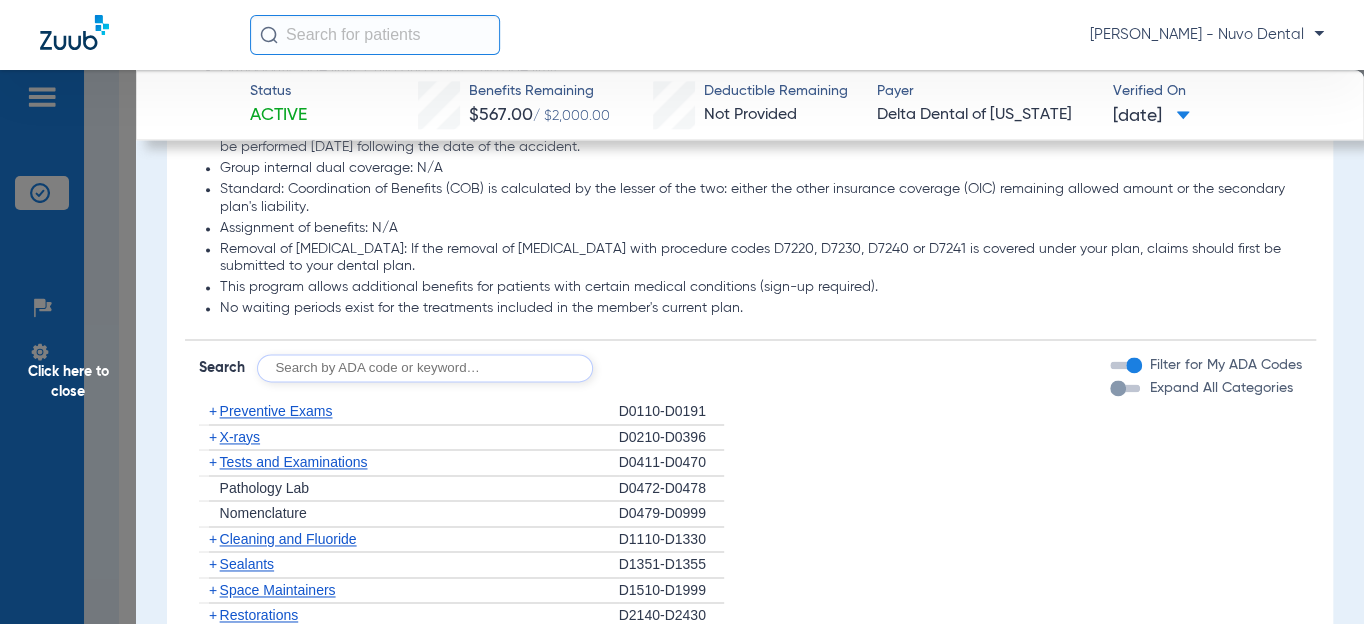 click 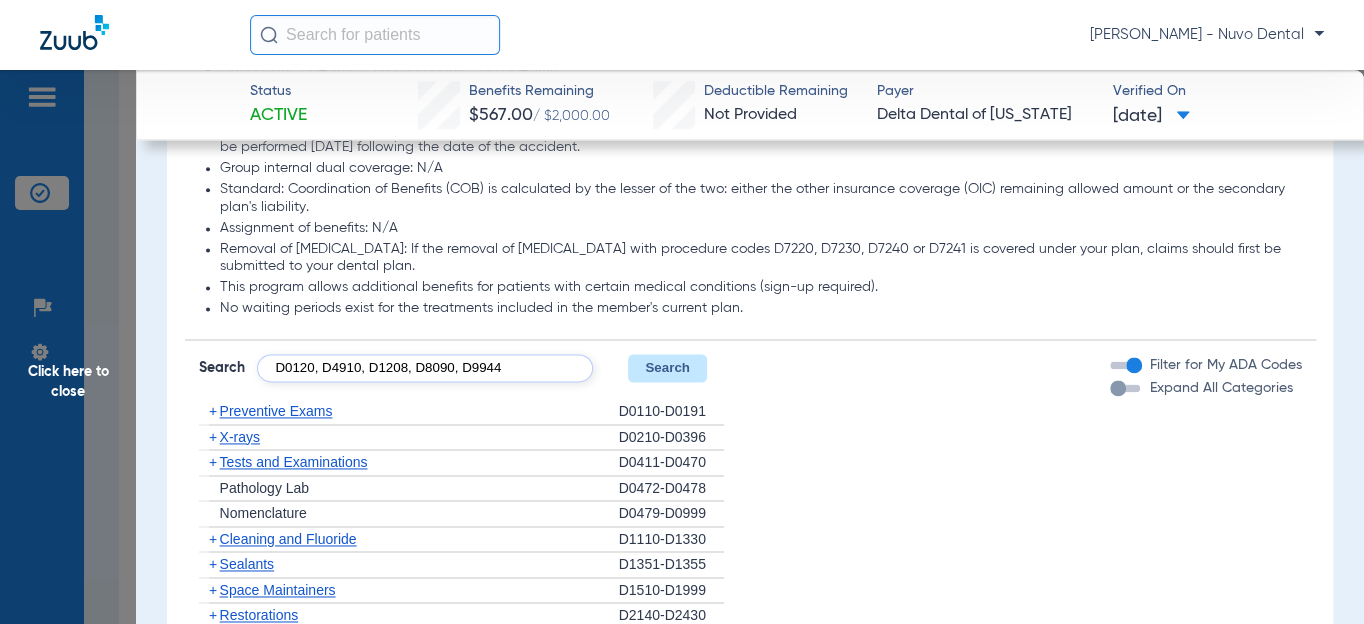 type on "D0120, D4910, D1208, D8090, D9944" 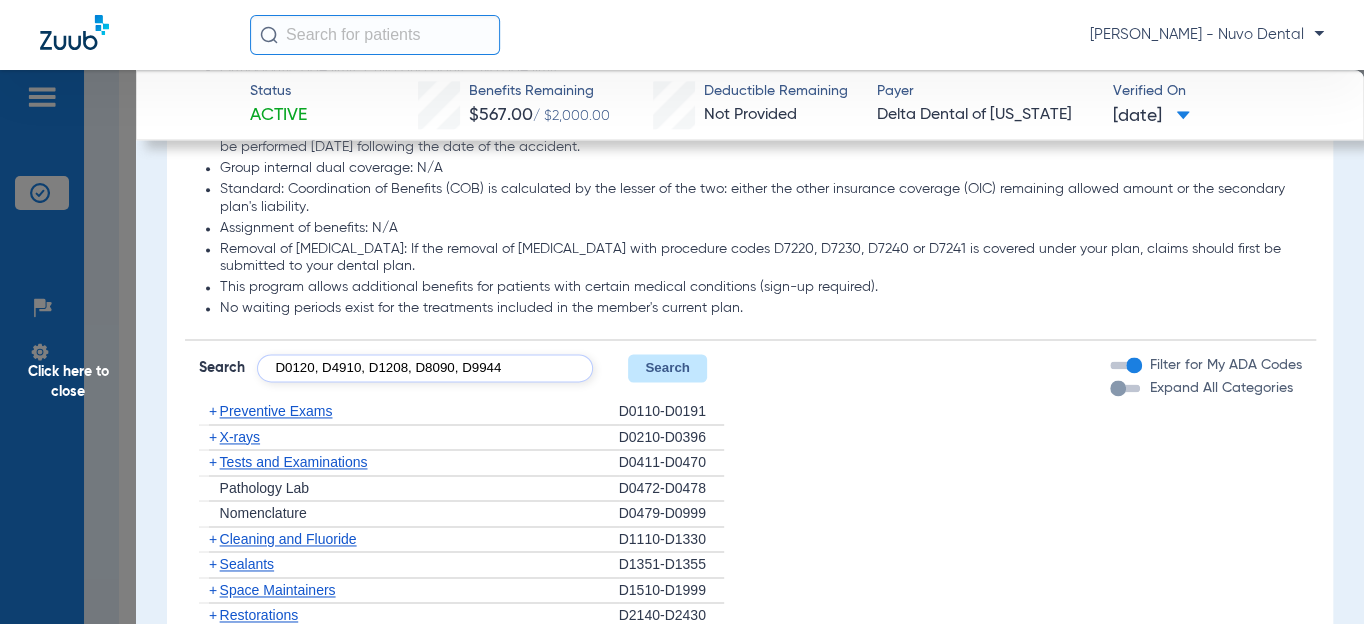 click on "Search" 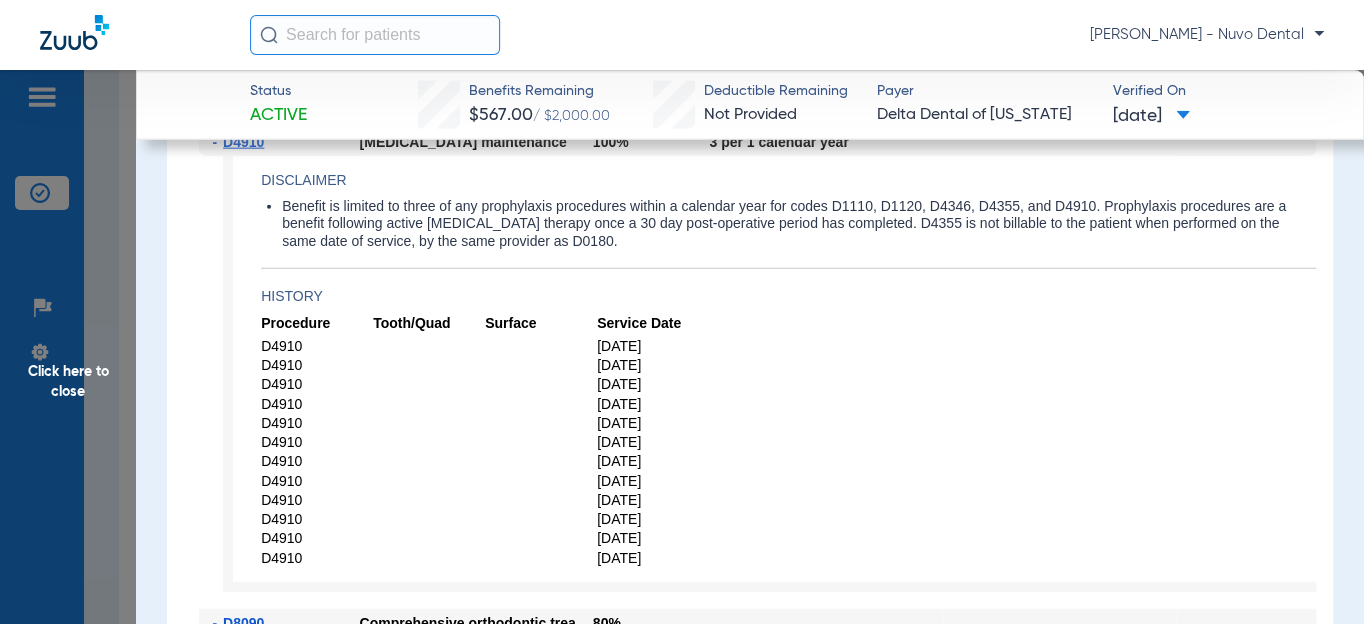 scroll, scrollTop: 2454, scrollLeft: 0, axis: vertical 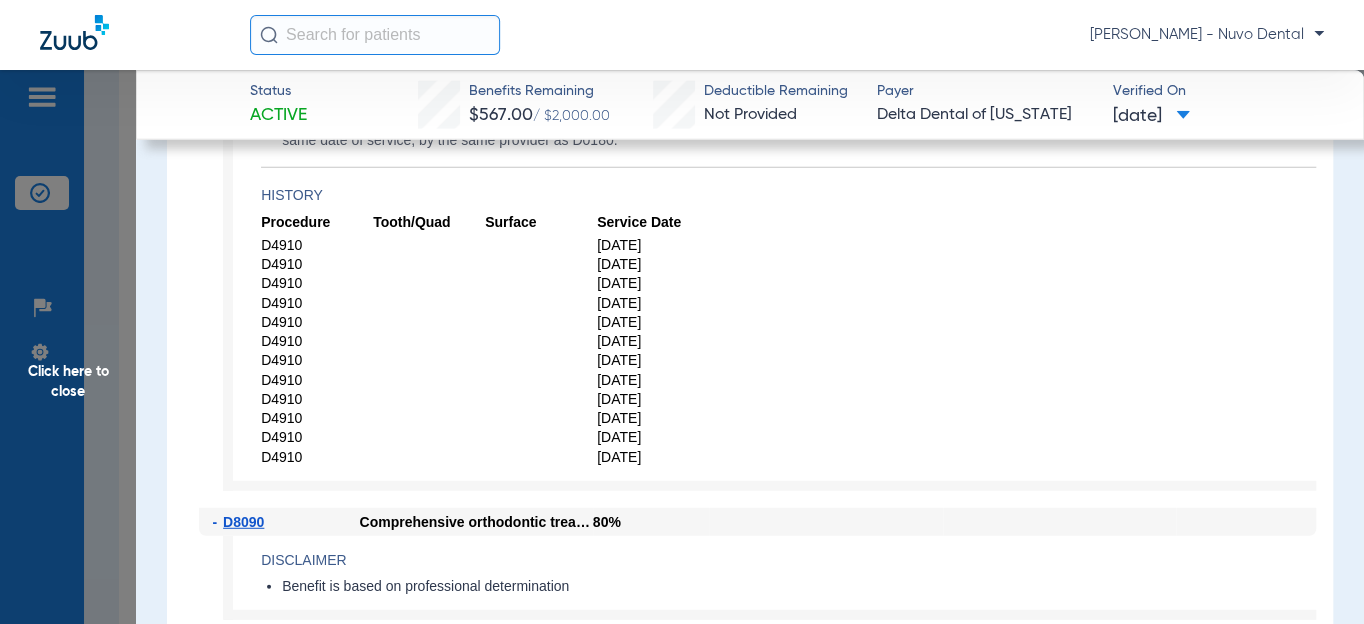 click 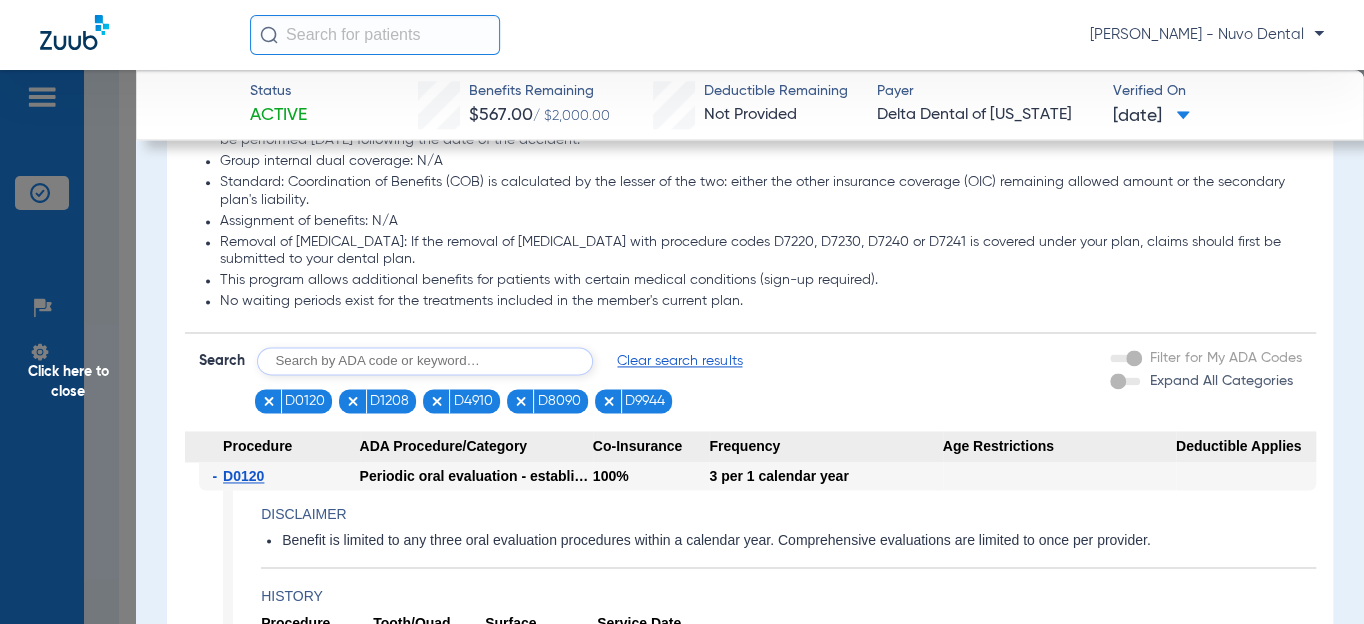 scroll, scrollTop: 1090, scrollLeft: 0, axis: vertical 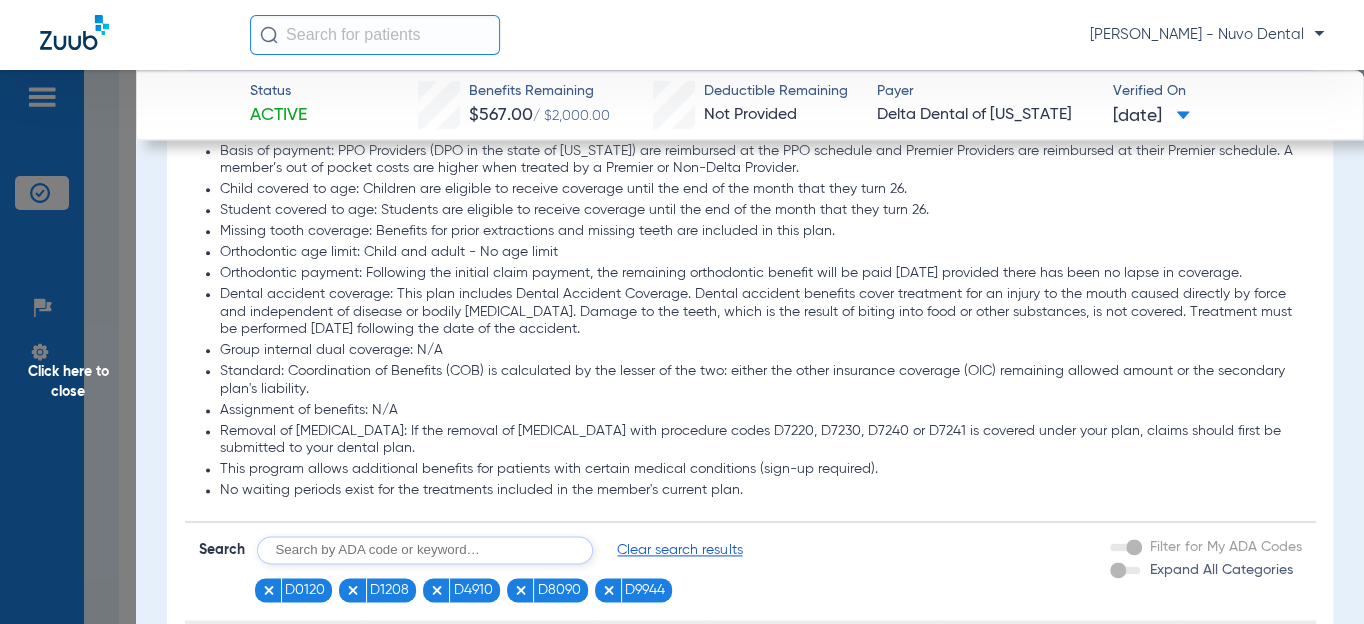 click on "Orthodontic payment: Following the initial claim payment, the remaining orthodontic benefit will be paid [DATE] provided there has been no lapse in coverage." 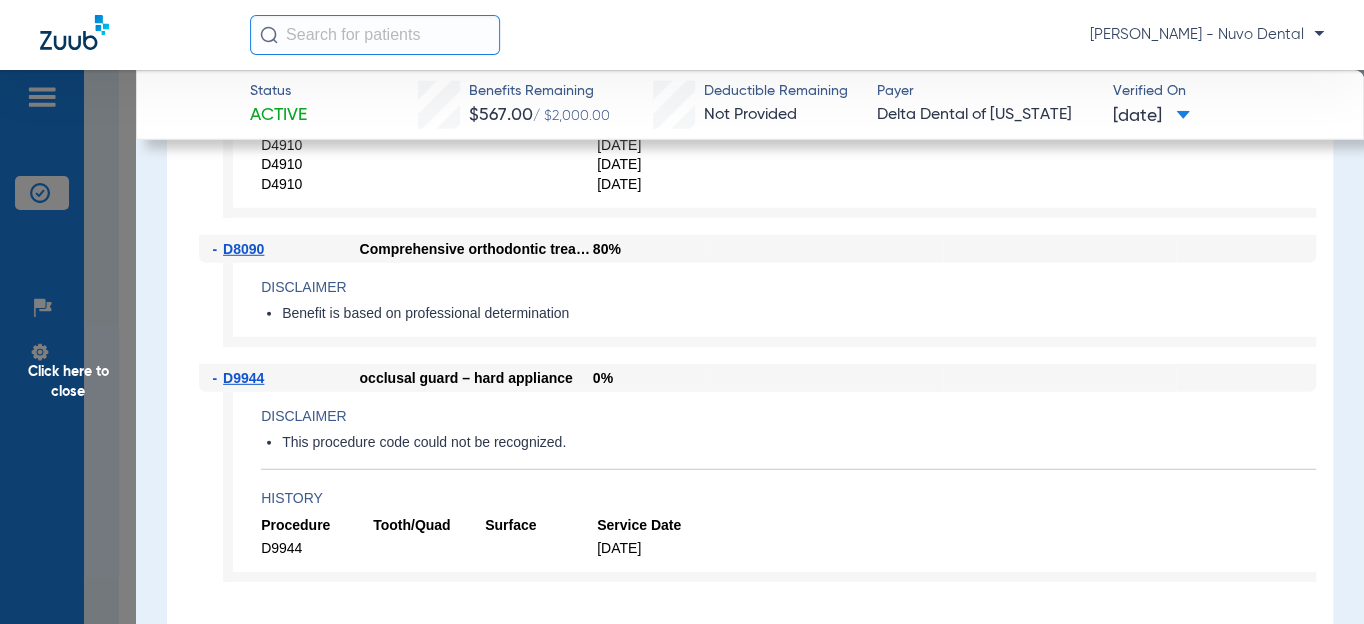 scroll, scrollTop: 2363, scrollLeft: 0, axis: vertical 